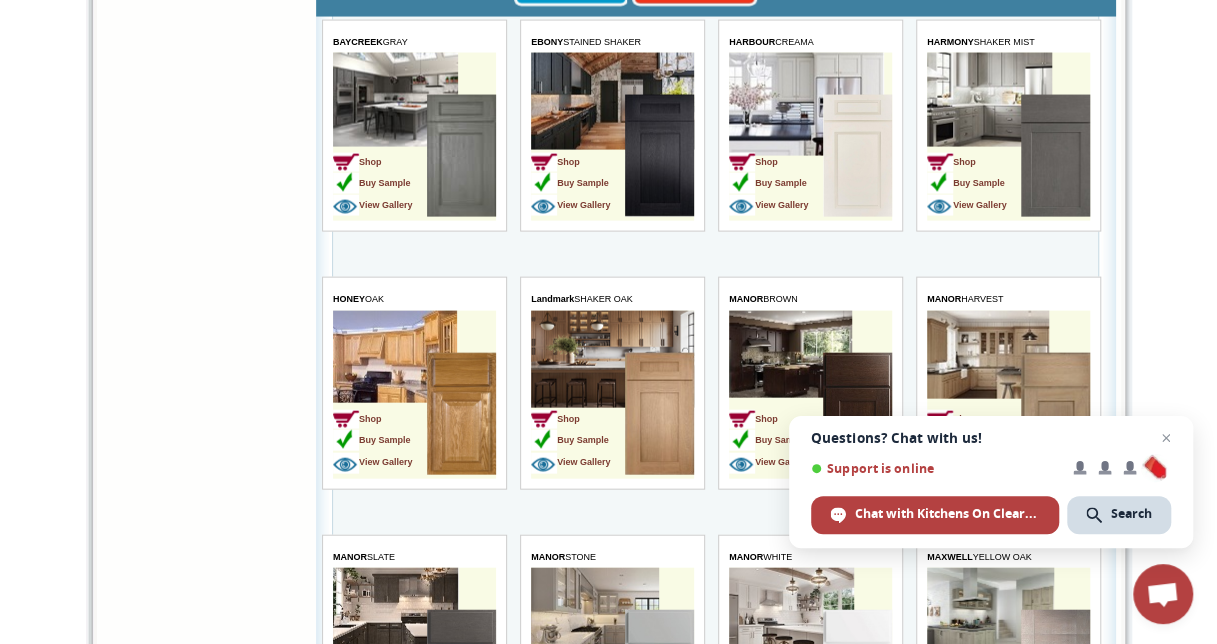 scroll, scrollTop: 1967, scrollLeft: 0, axis: vertical 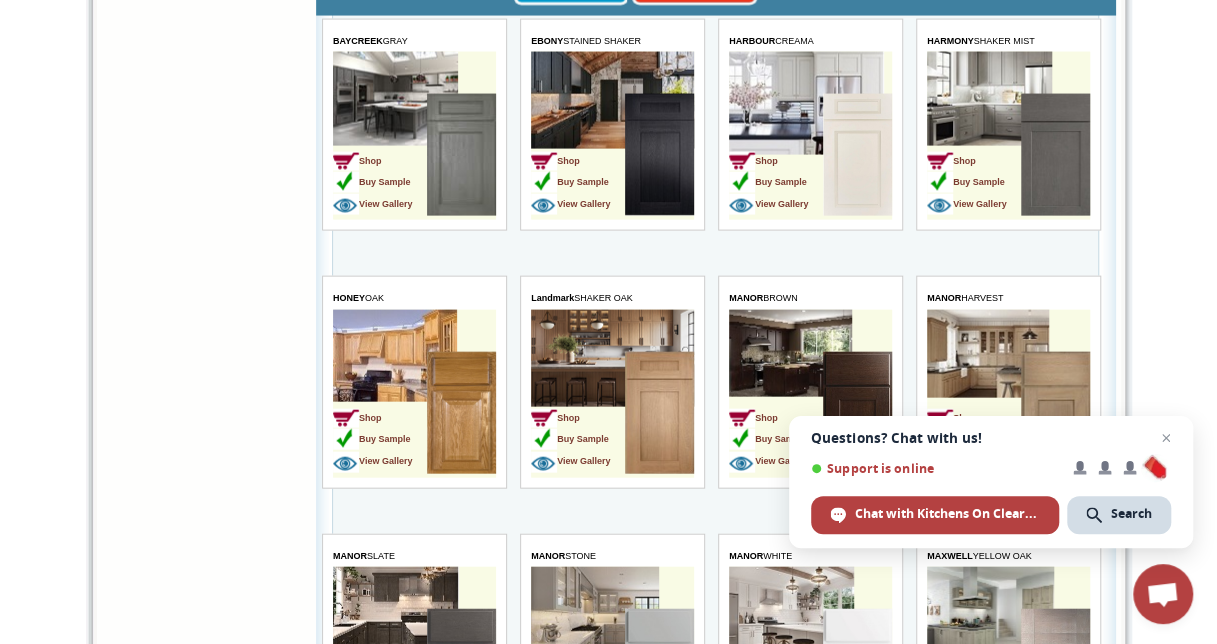 click at bounding box center [1166, 438] 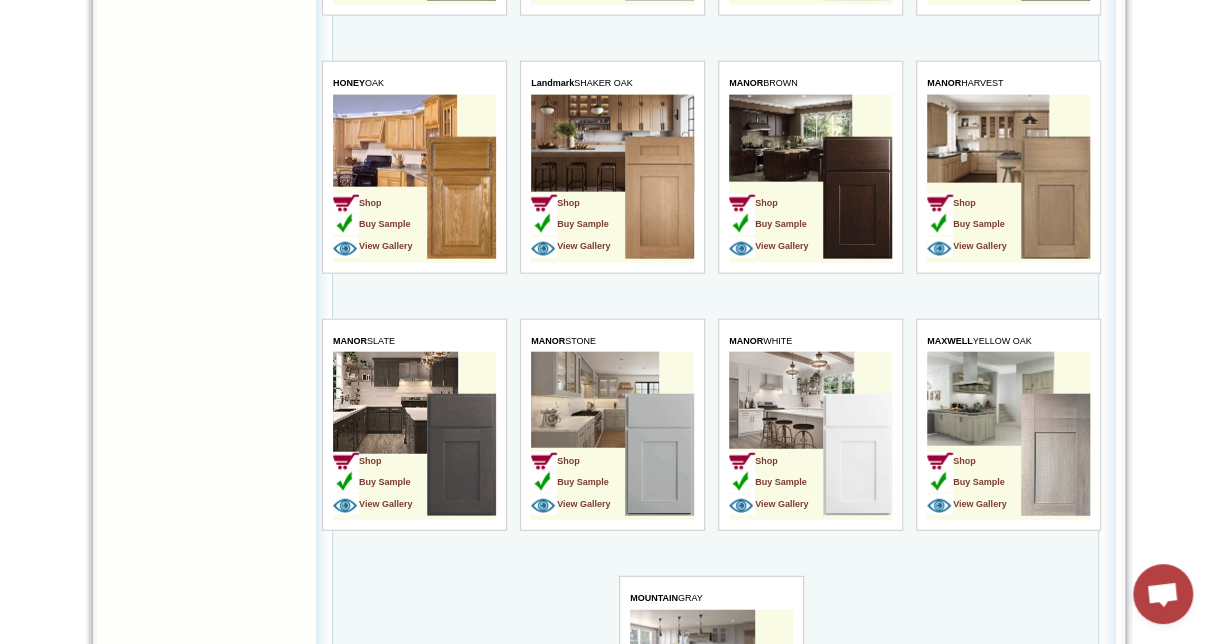 scroll, scrollTop: 2184, scrollLeft: 0, axis: vertical 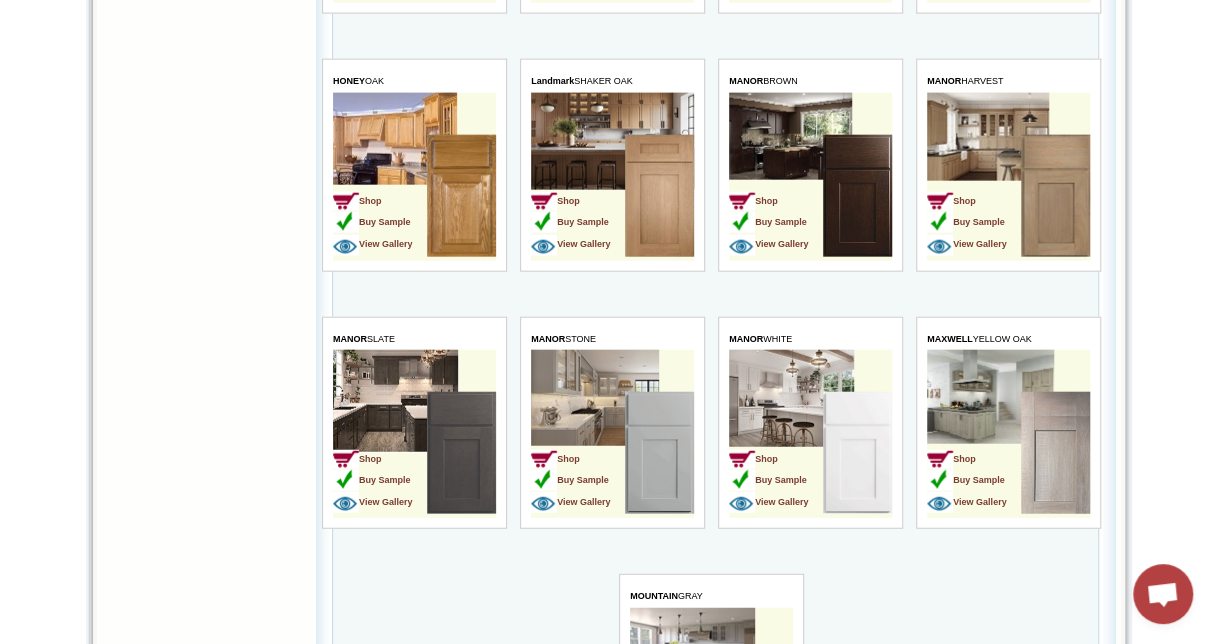 click at bounding box center (856, 453) 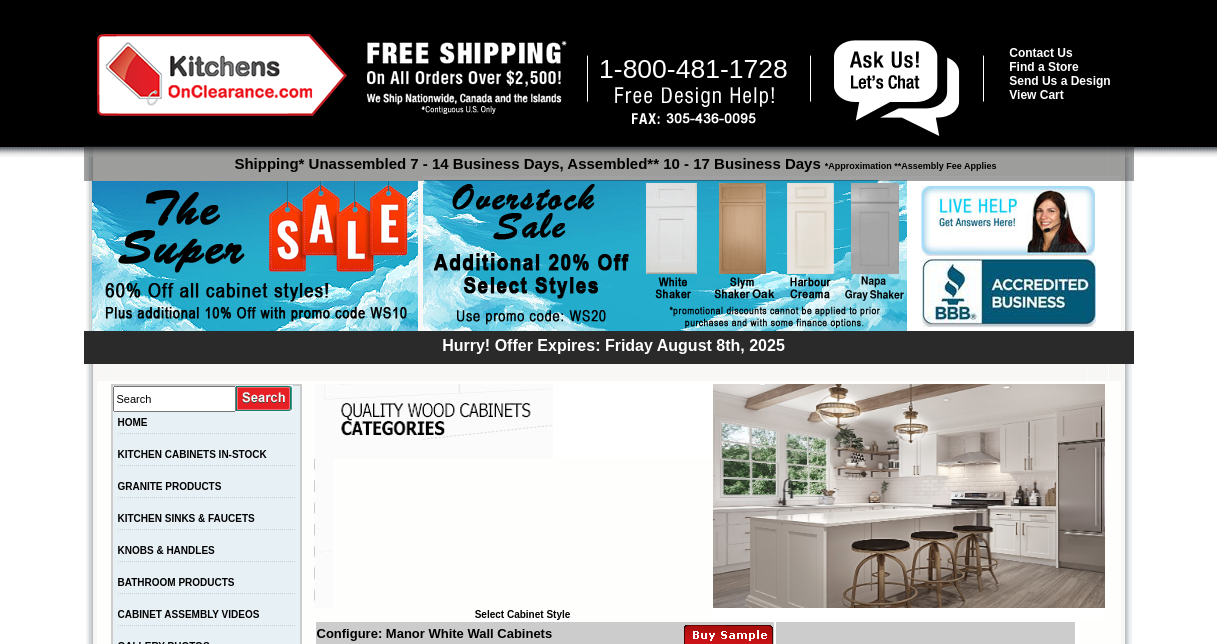 scroll, scrollTop: 0, scrollLeft: 0, axis: both 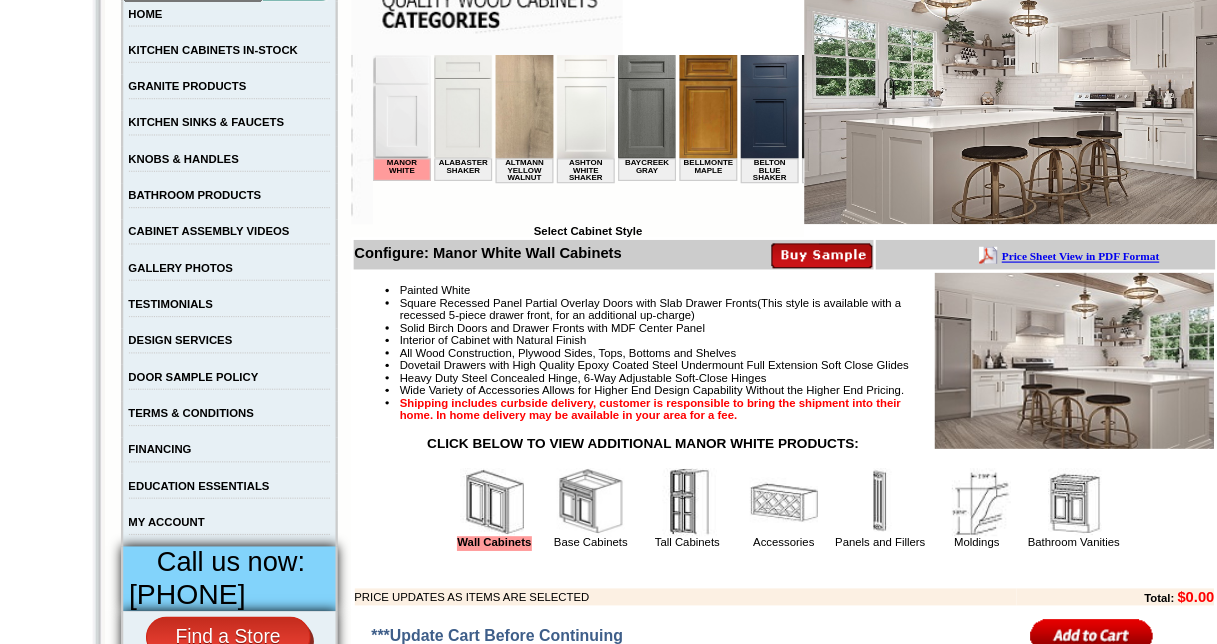click on "Alabaster Shaker" at bounding box center [451, 156] 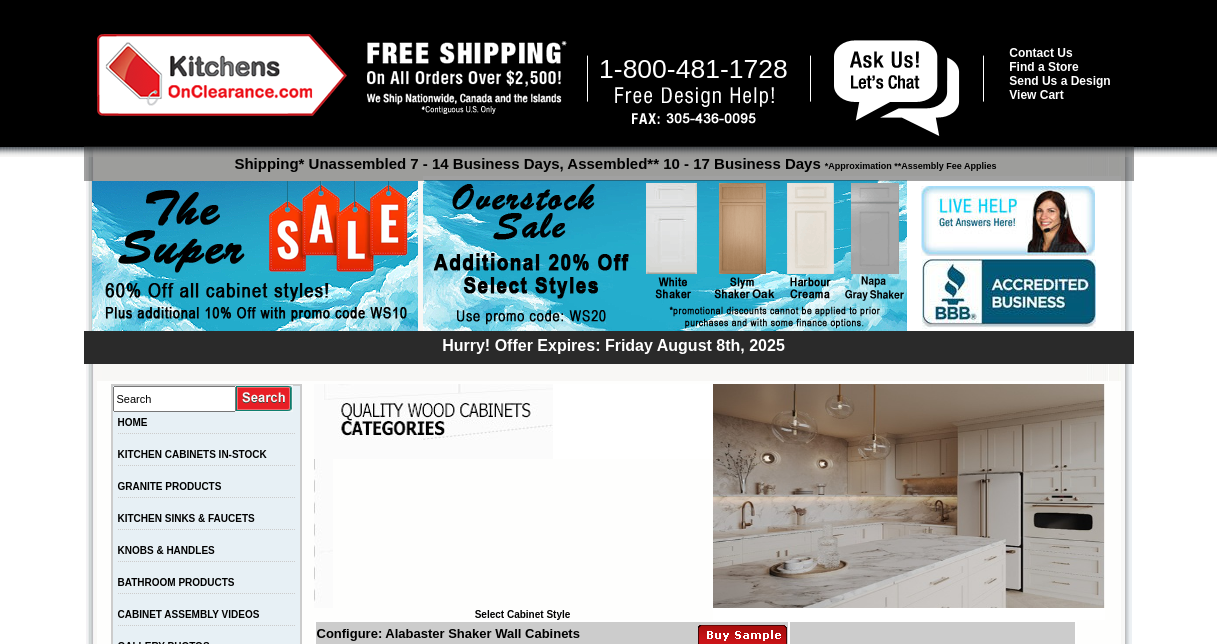 scroll, scrollTop: 0, scrollLeft: 0, axis: both 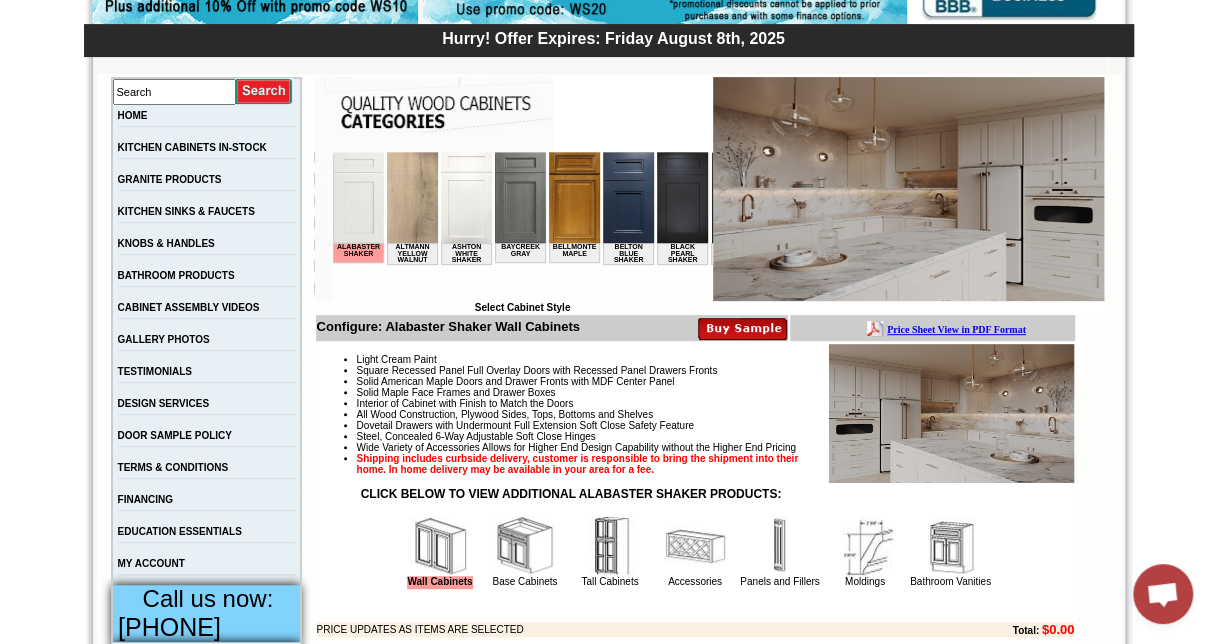 click at bounding box center (465, 197) 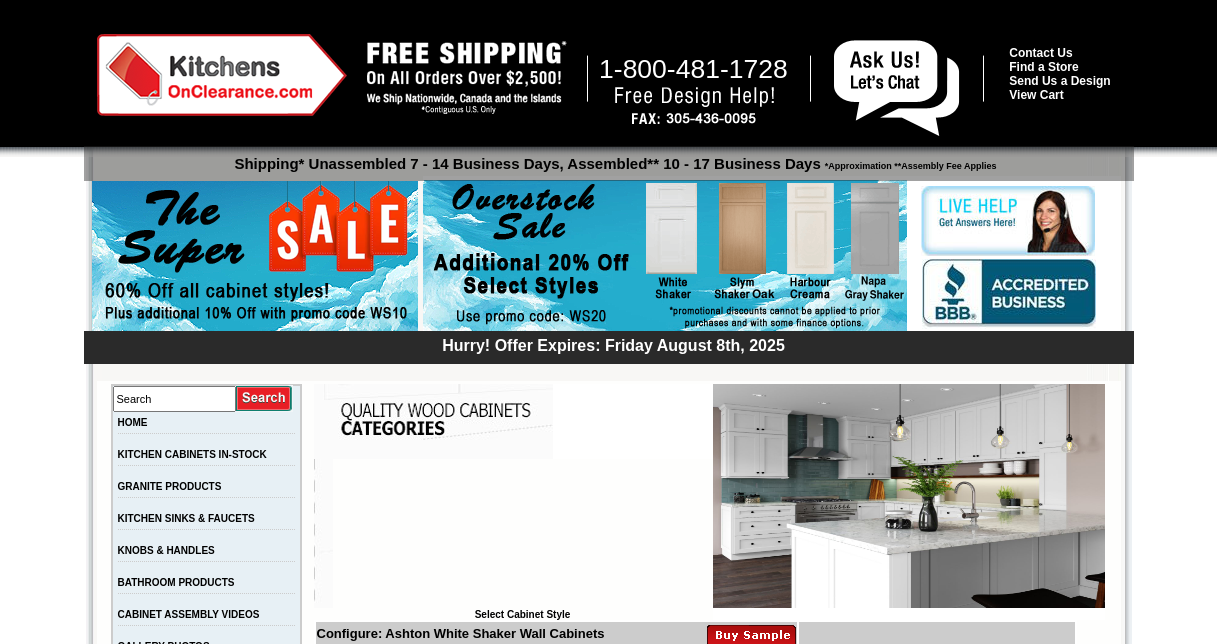 scroll, scrollTop: 0, scrollLeft: 0, axis: both 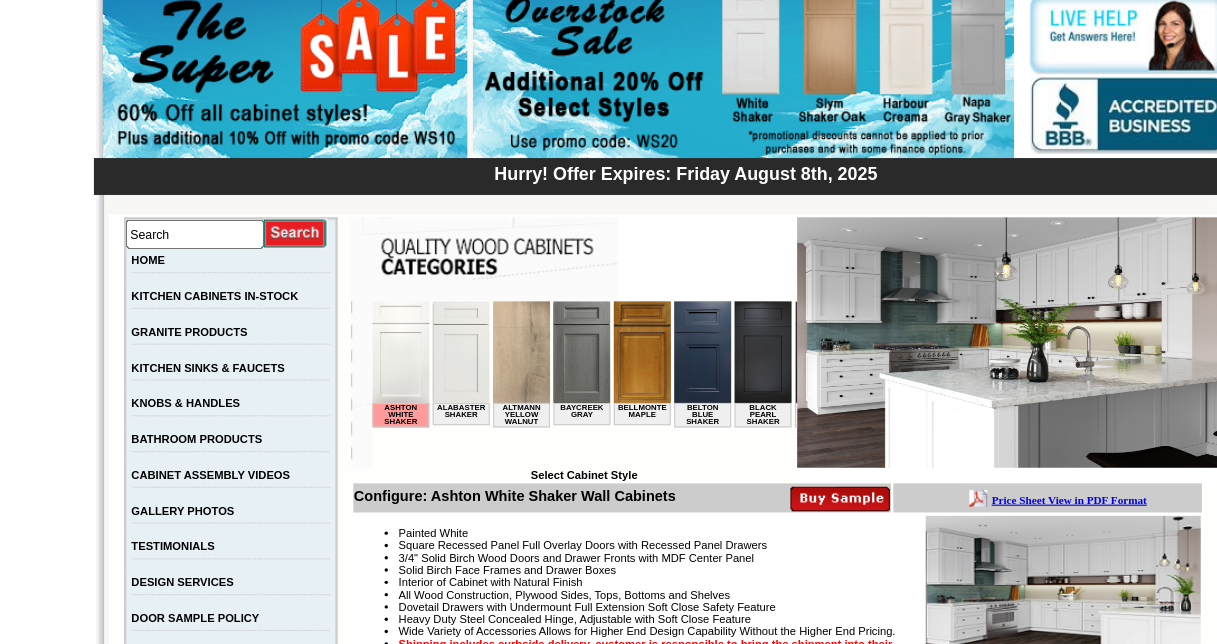 click at bounding box center (450, 345) 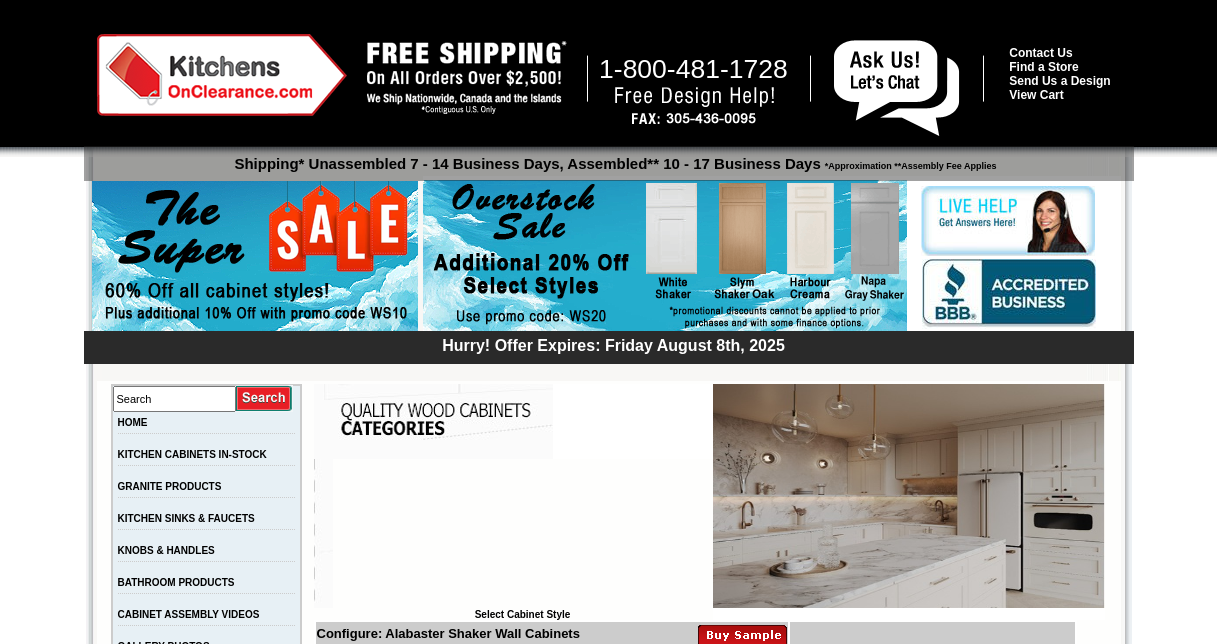 scroll, scrollTop: 0, scrollLeft: 0, axis: both 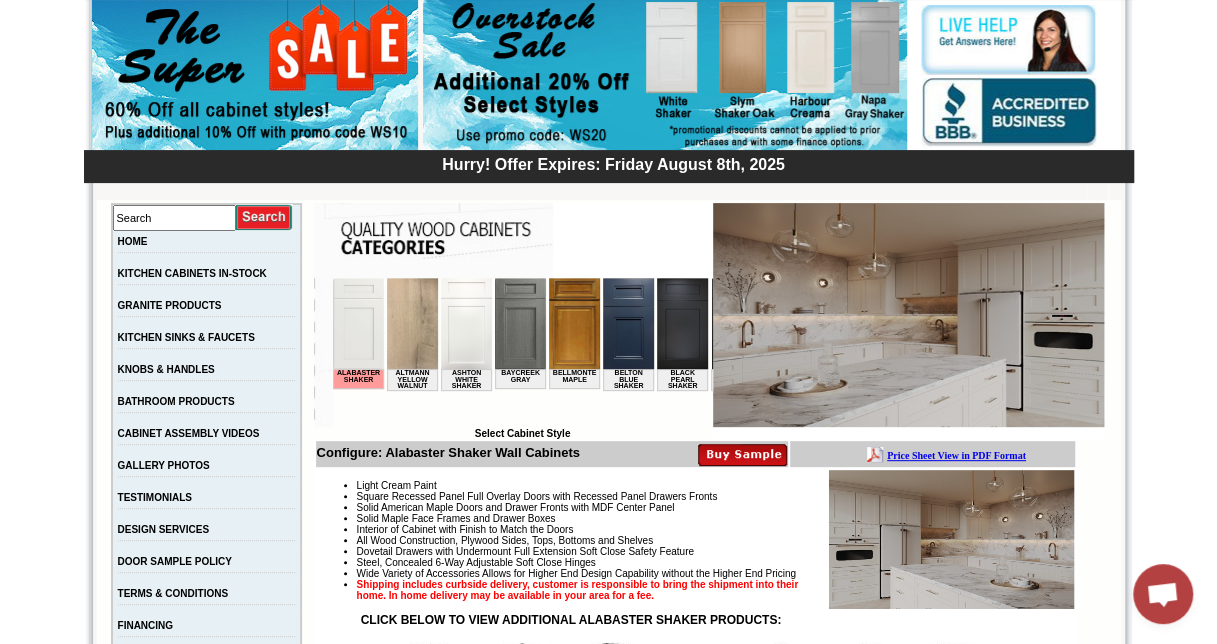 click on "KNOBS & HANDLES" at bounding box center (206, 375) 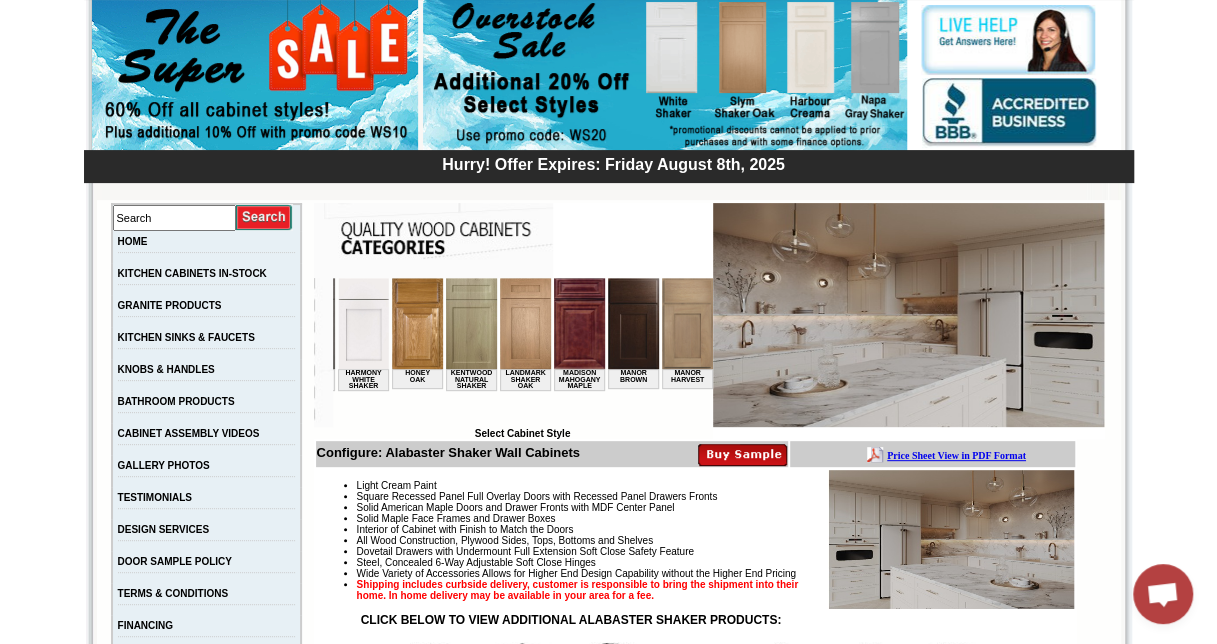 scroll, scrollTop: 0, scrollLeft: 1493, axis: horizontal 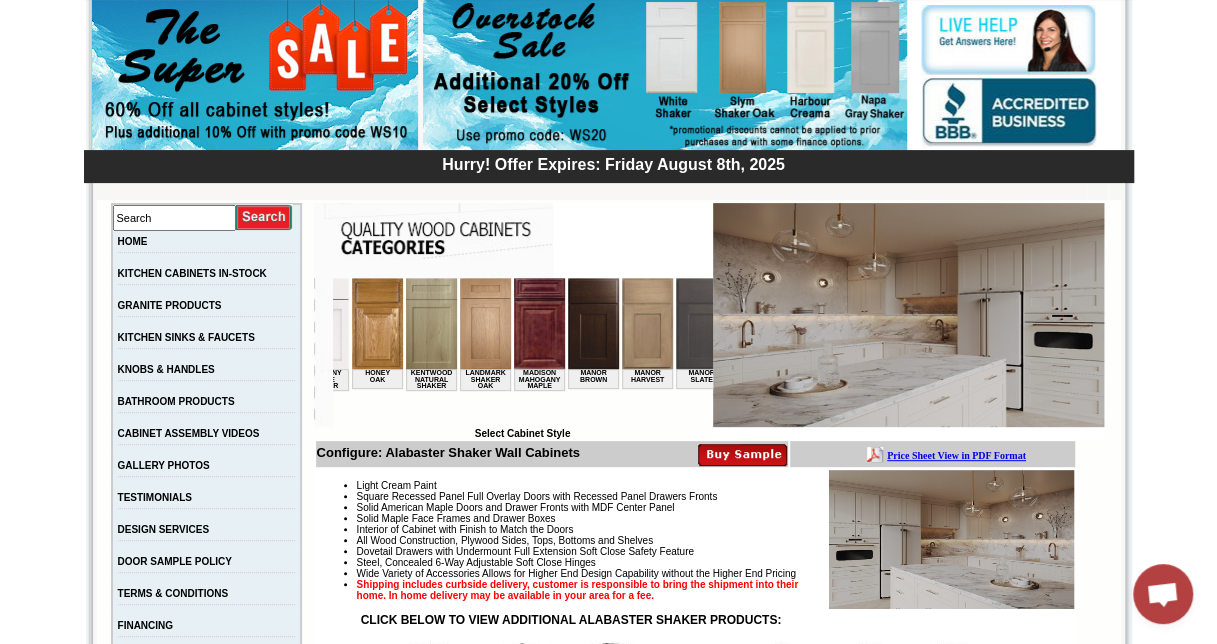 click at bounding box center [646, 323] 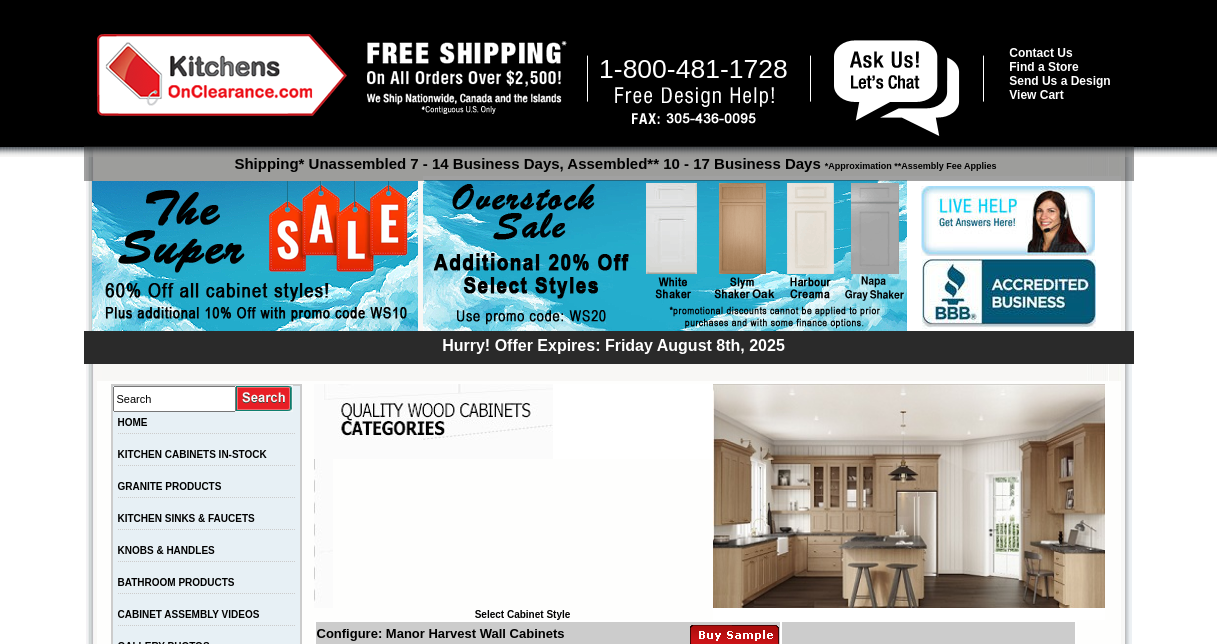 scroll, scrollTop: 0, scrollLeft: 0, axis: both 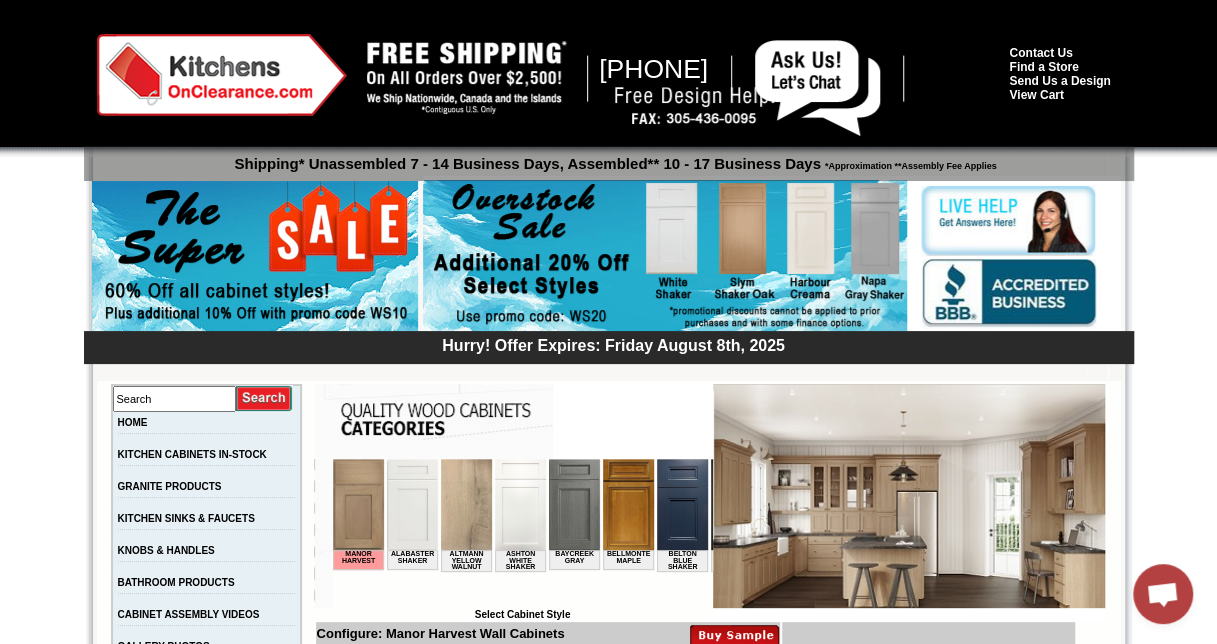 click at bounding box center [519, 504] 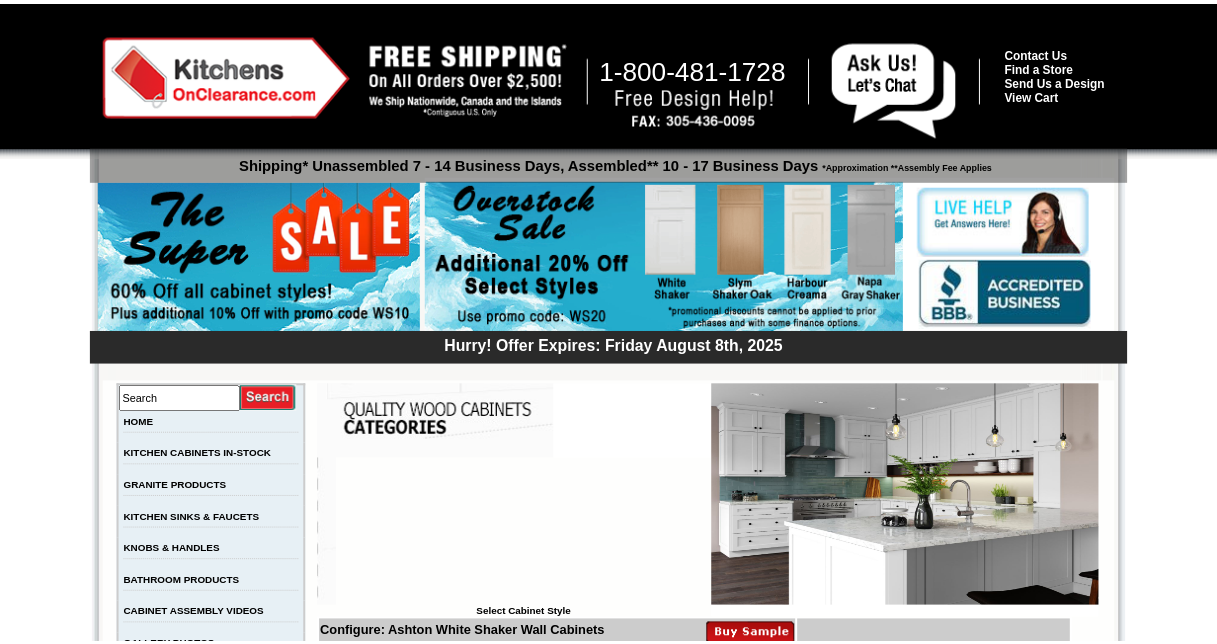 scroll, scrollTop: 0, scrollLeft: 0, axis: both 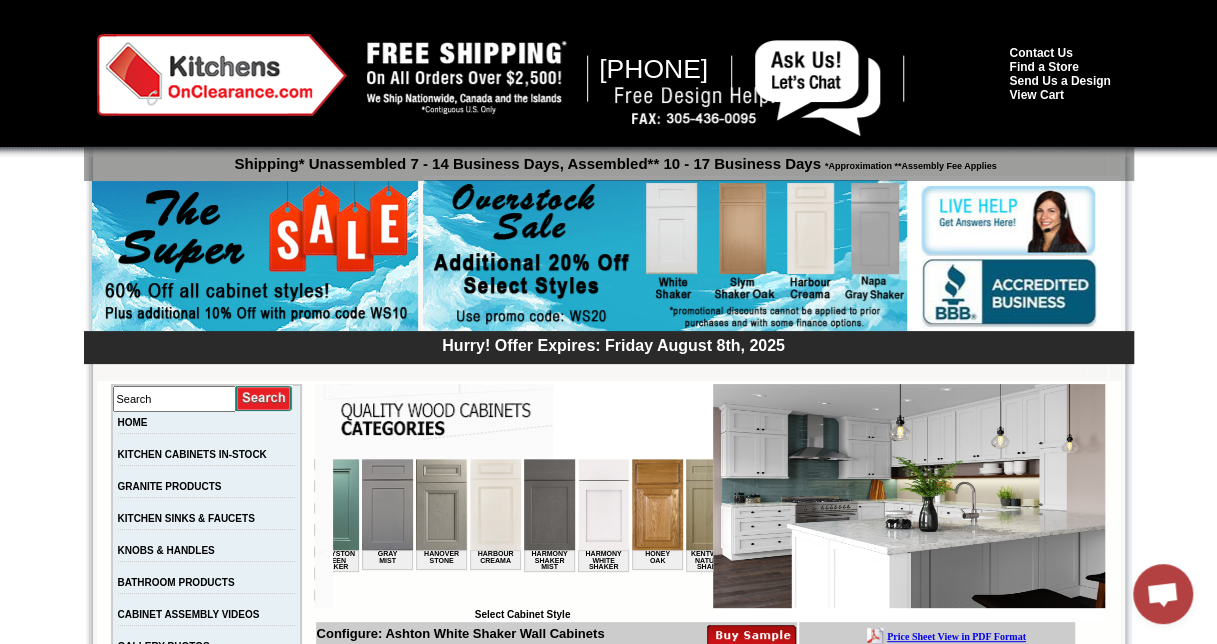 click at bounding box center (602, 504) 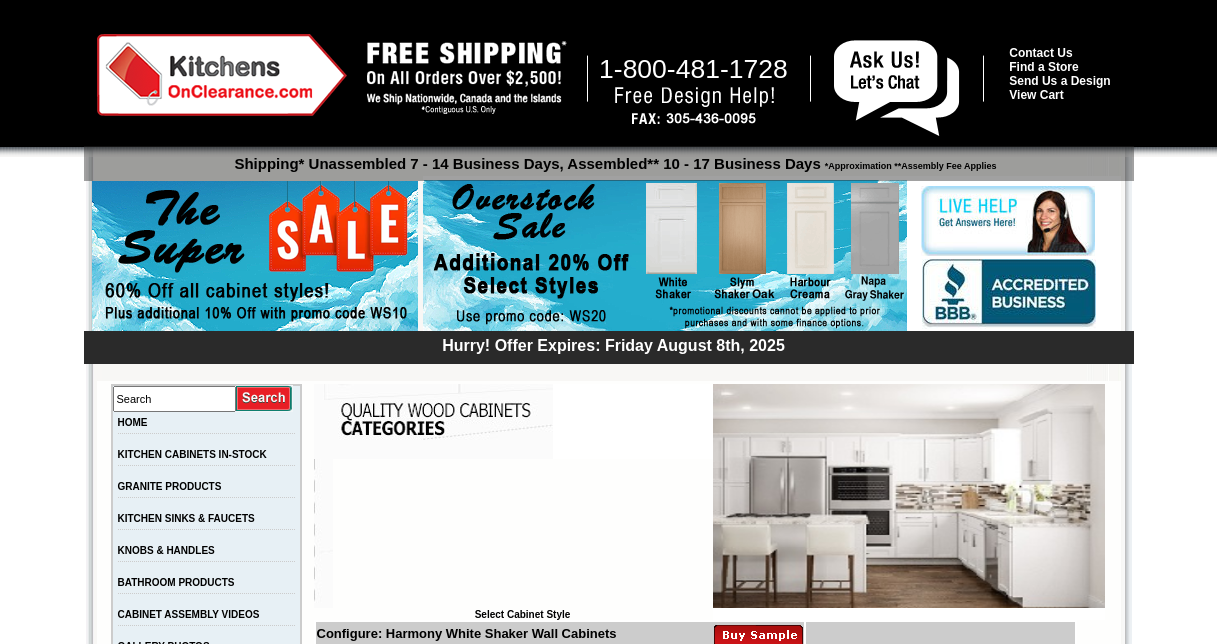 scroll, scrollTop: 0, scrollLeft: 0, axis: both 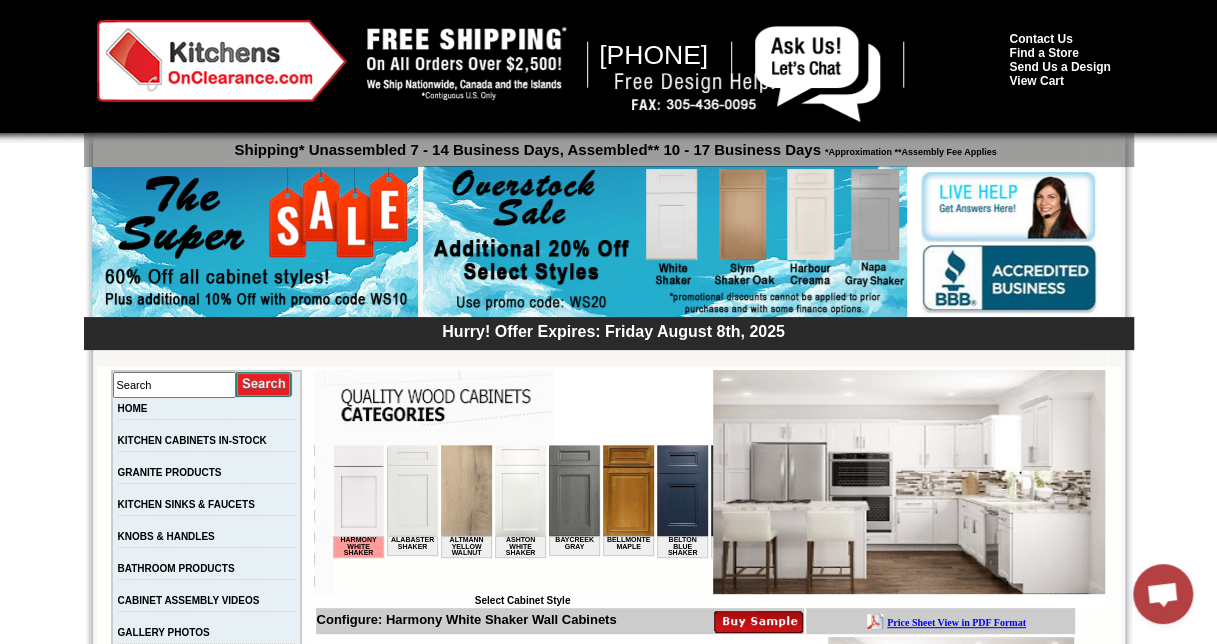 click at bounding box center (519, 490) 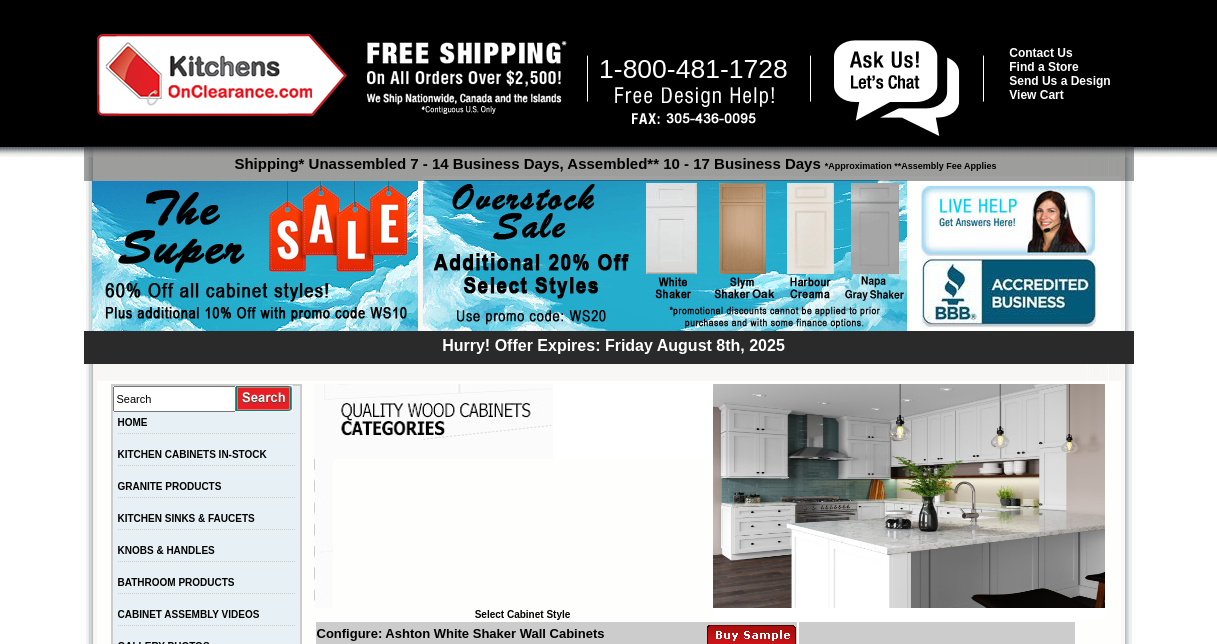 scroll, scrollTop: 0, scrollLeft: 0, axis: both 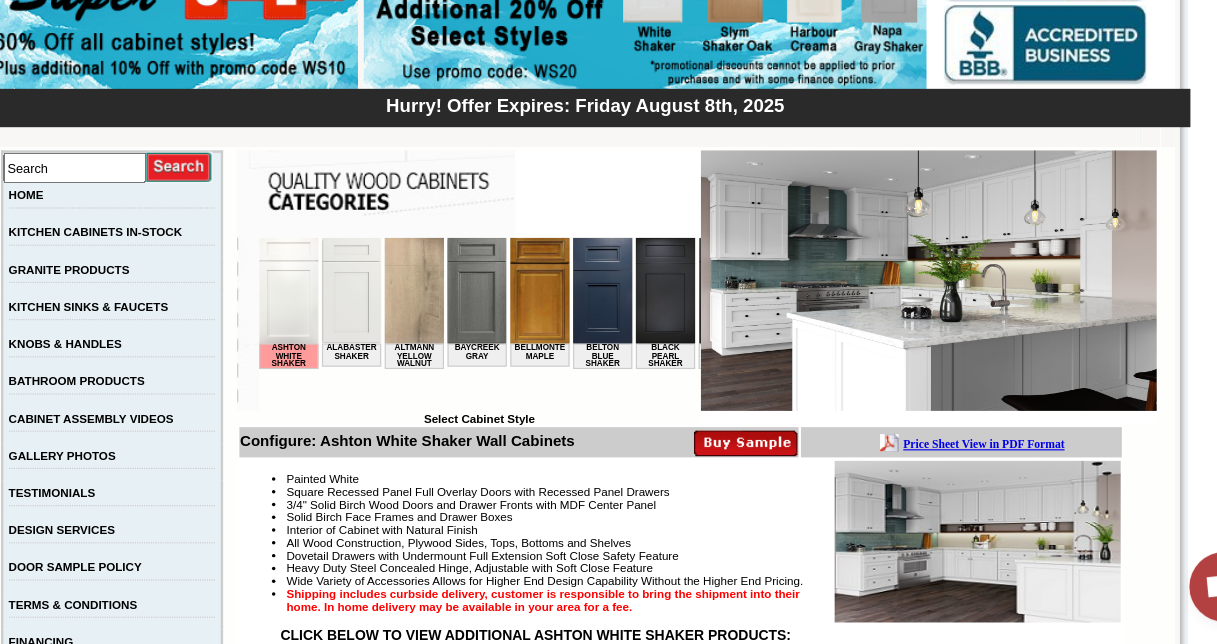 click at bounding box center (337, 282) 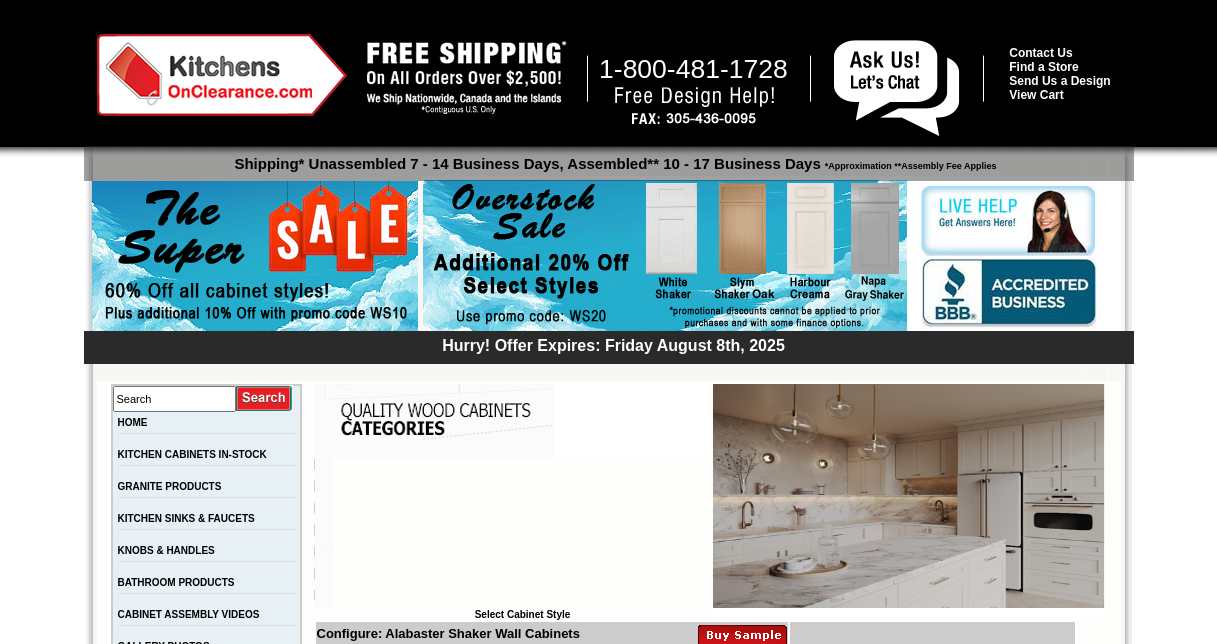 scroll, scrollTop: 0, scrollLeft: 0, axis: both 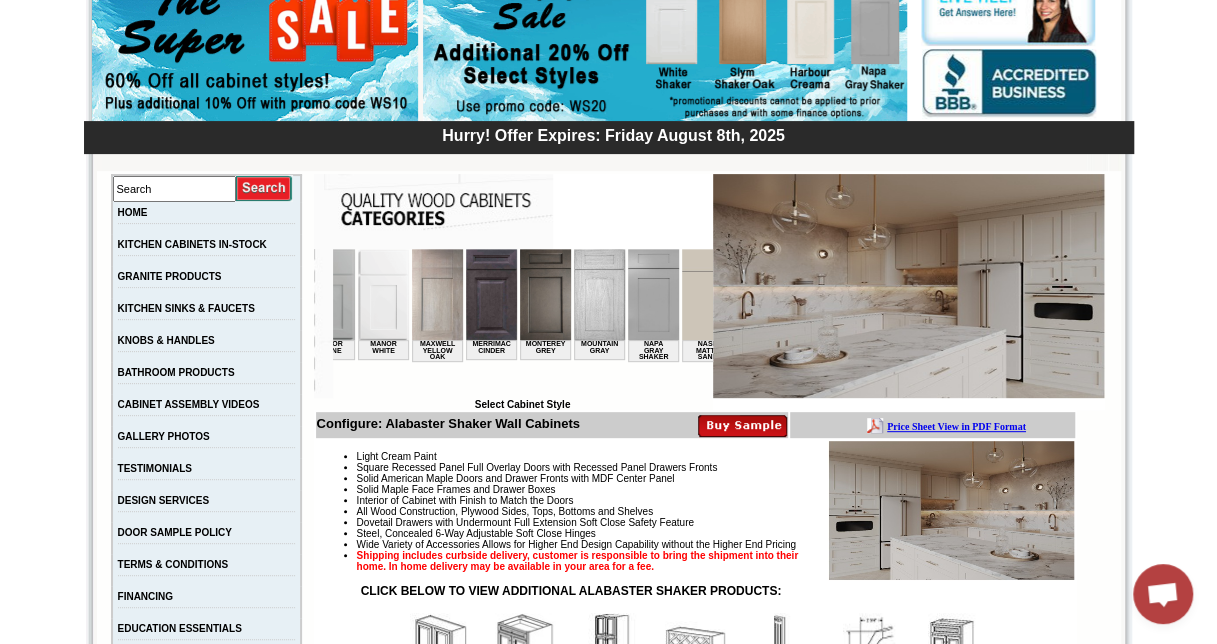 click at bounding box center (382, 294) 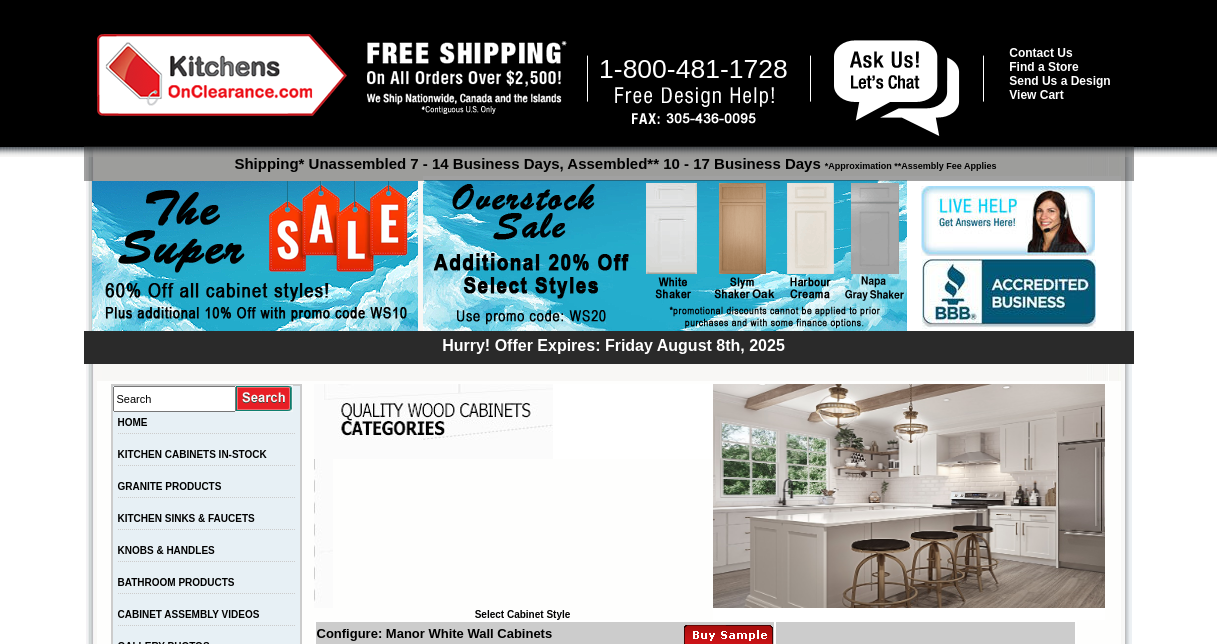 scroll, scrollTop: 0, scrollLeft: 0, axis: both 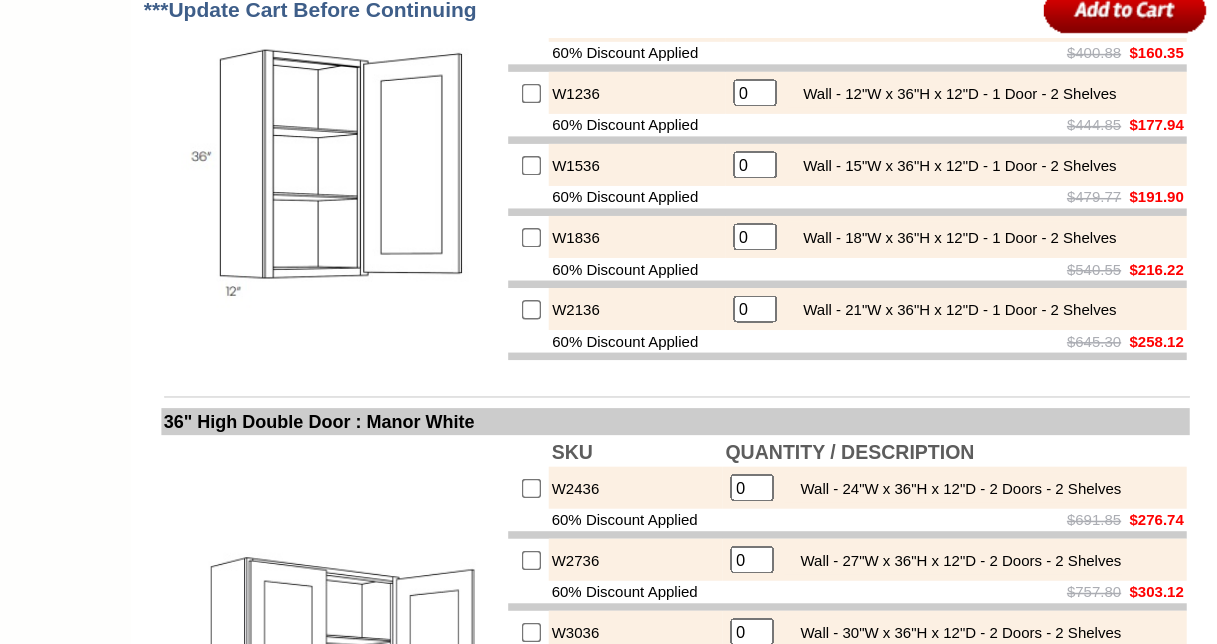 click on "0" at bounding box center (729, 122) 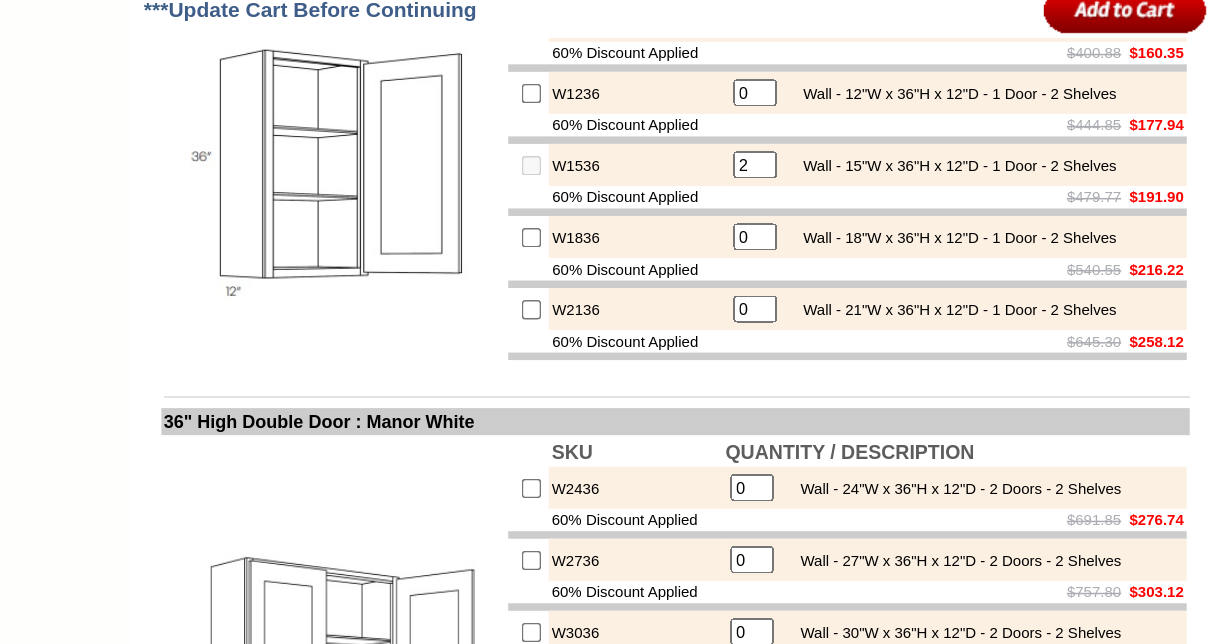 type on "2" 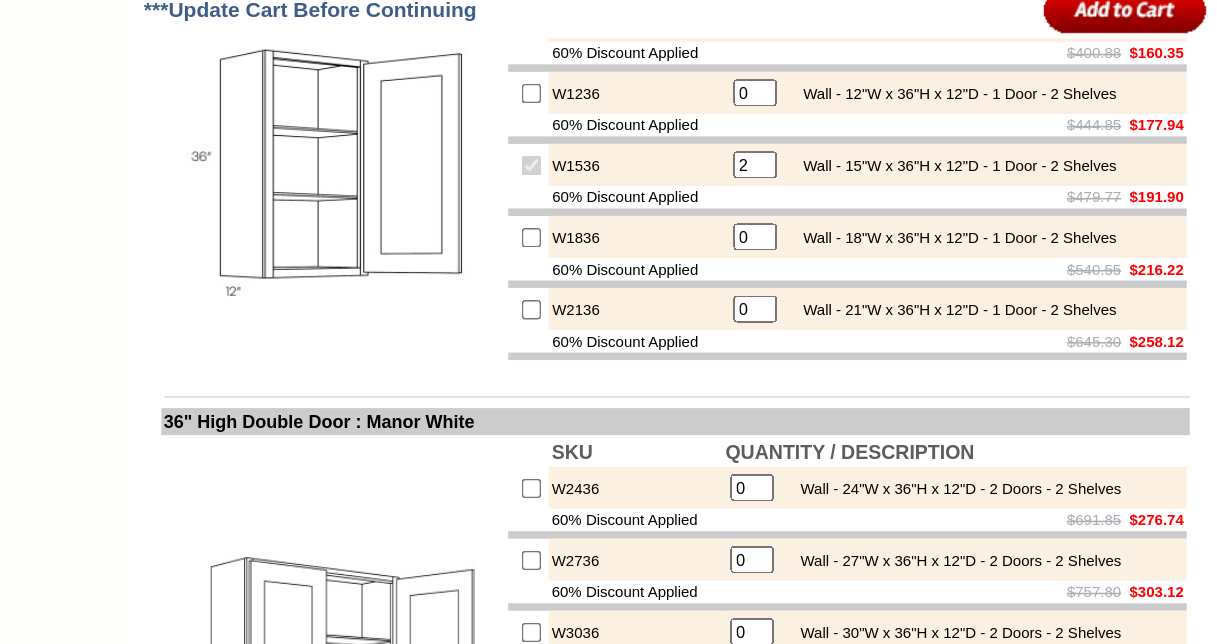 click at bounding box center (579, 122) 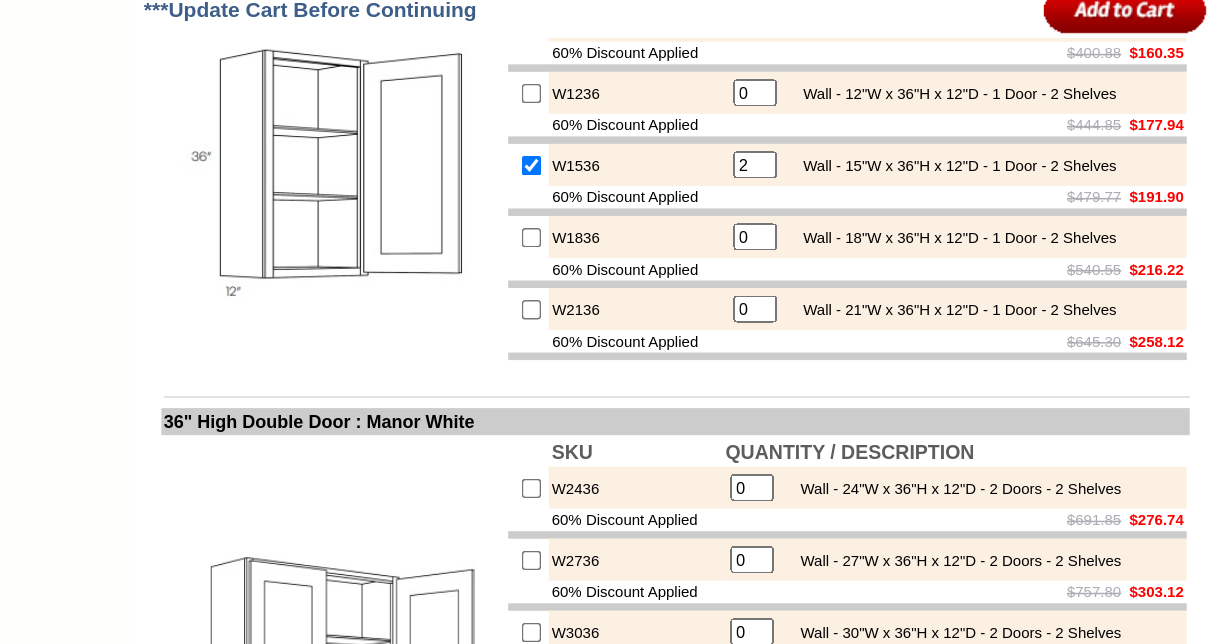 click at bounding box center (580, 170) 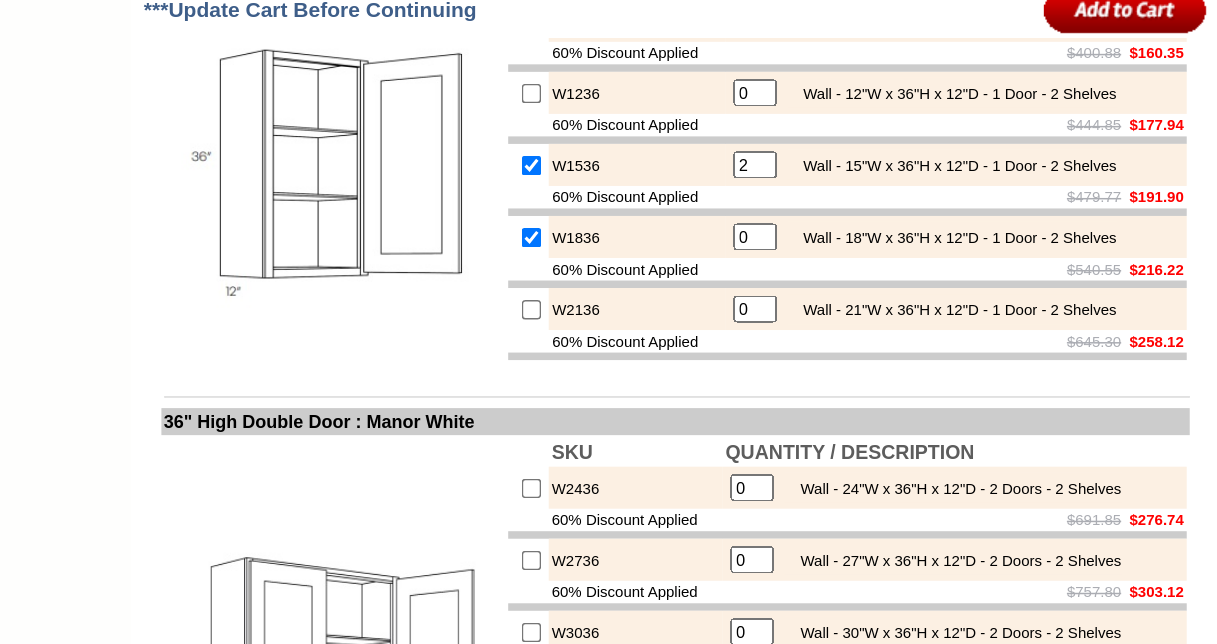 type on "1" 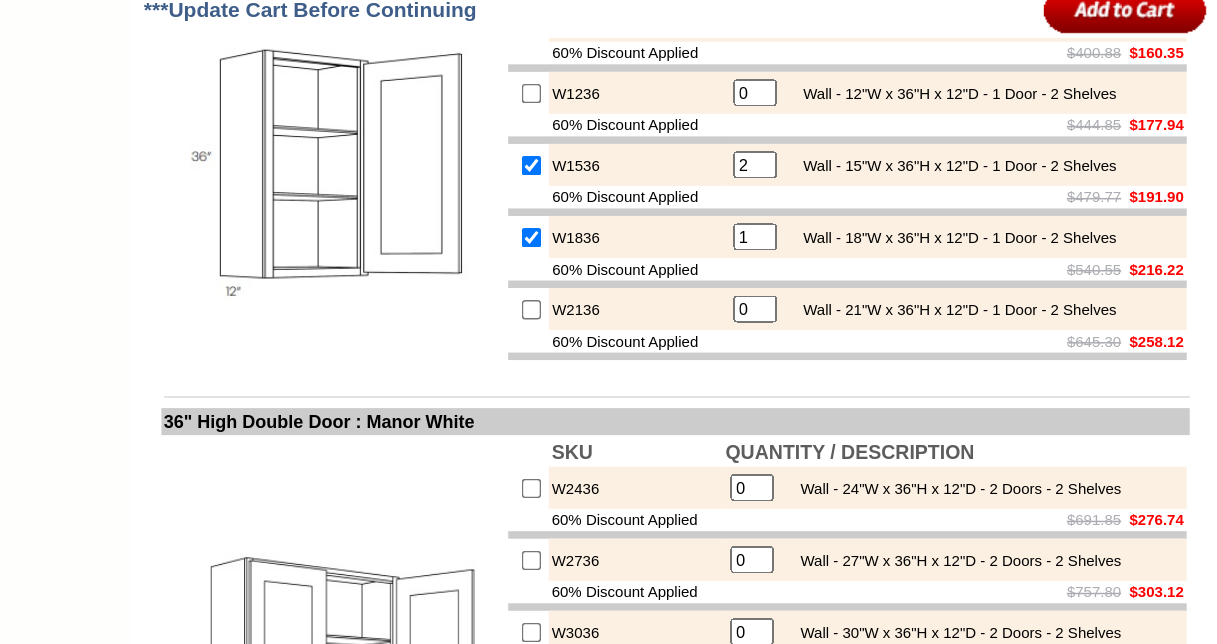 click on "1" at bounding box center [729, 170] 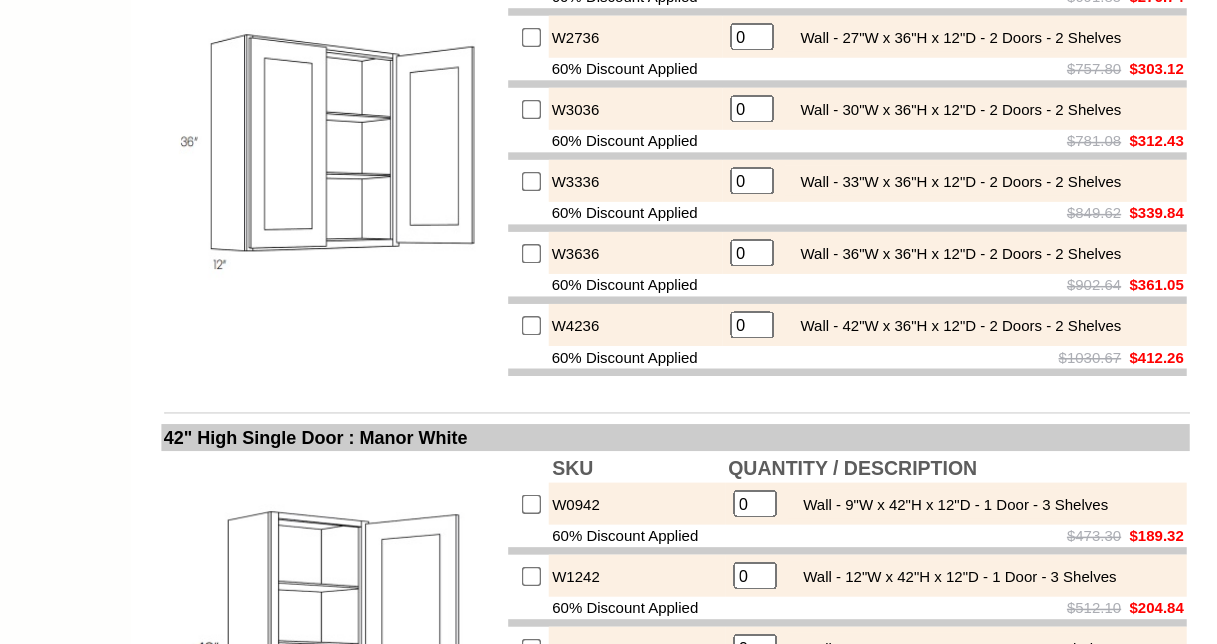 scroll, scrollTop: 2440, scrollLeft: 0, axis: vertical 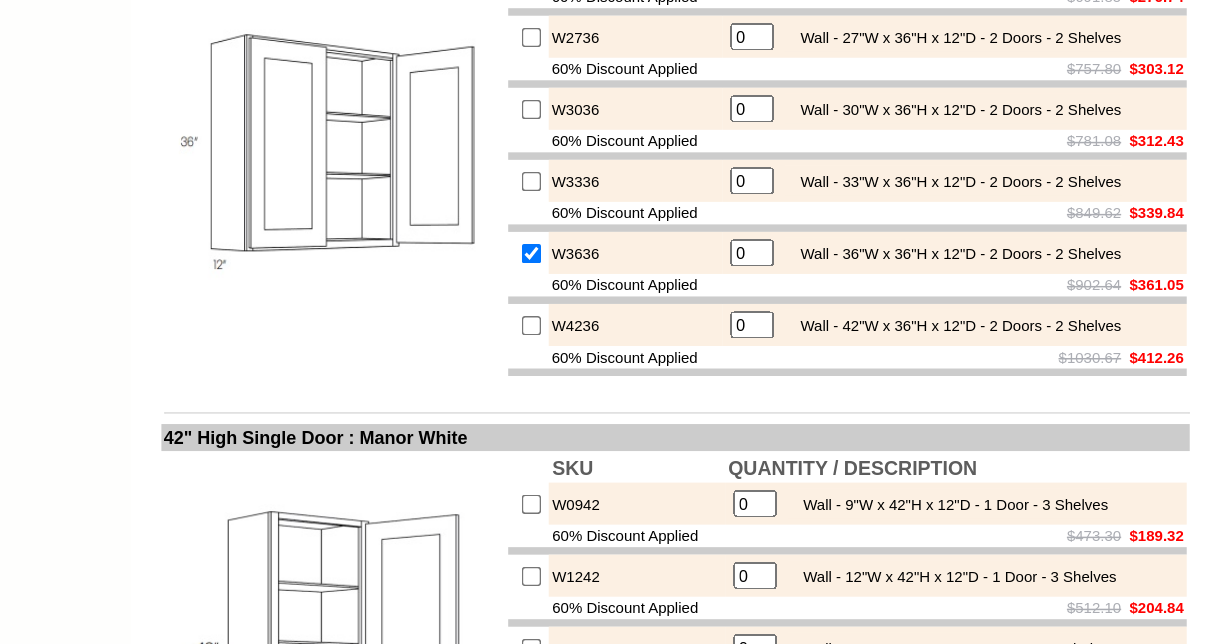 type on "1" 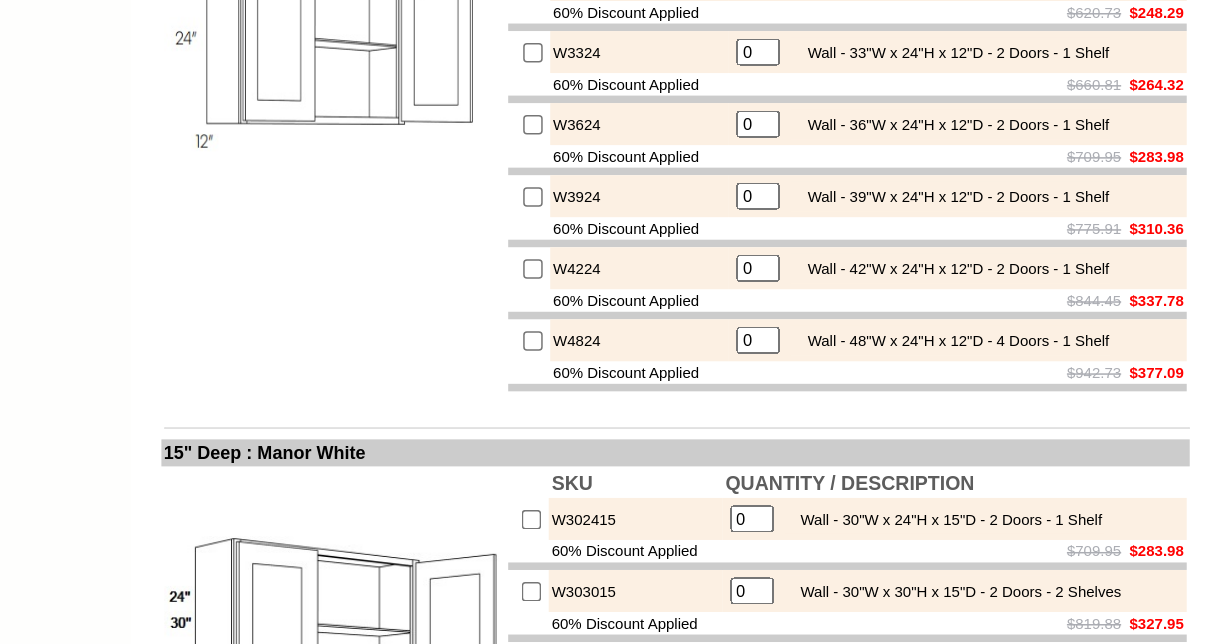 scroll, scrollTop: 4351, scrollLeft: 0, axis: vertical 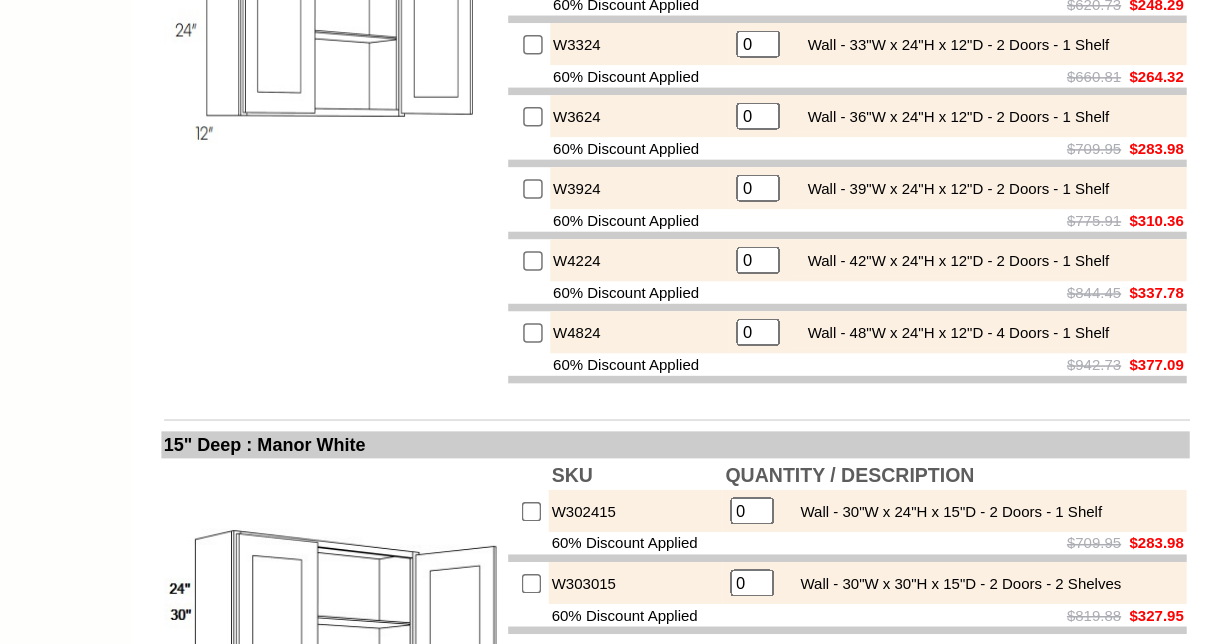 click at bounding box center (581, 292) 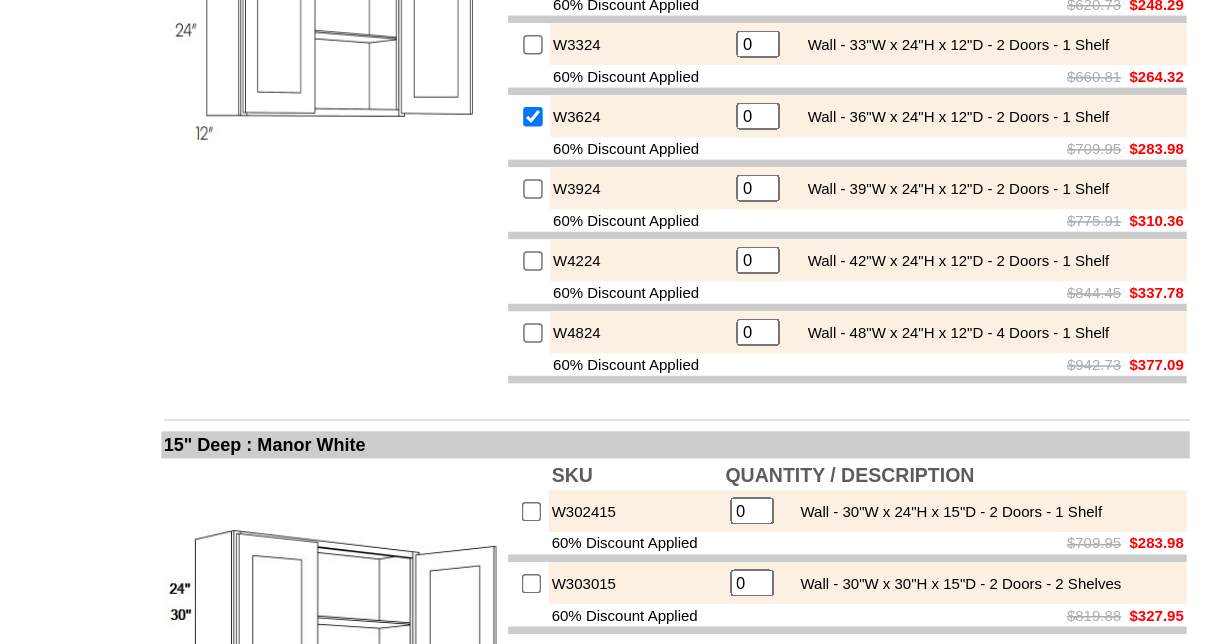 type on "1" 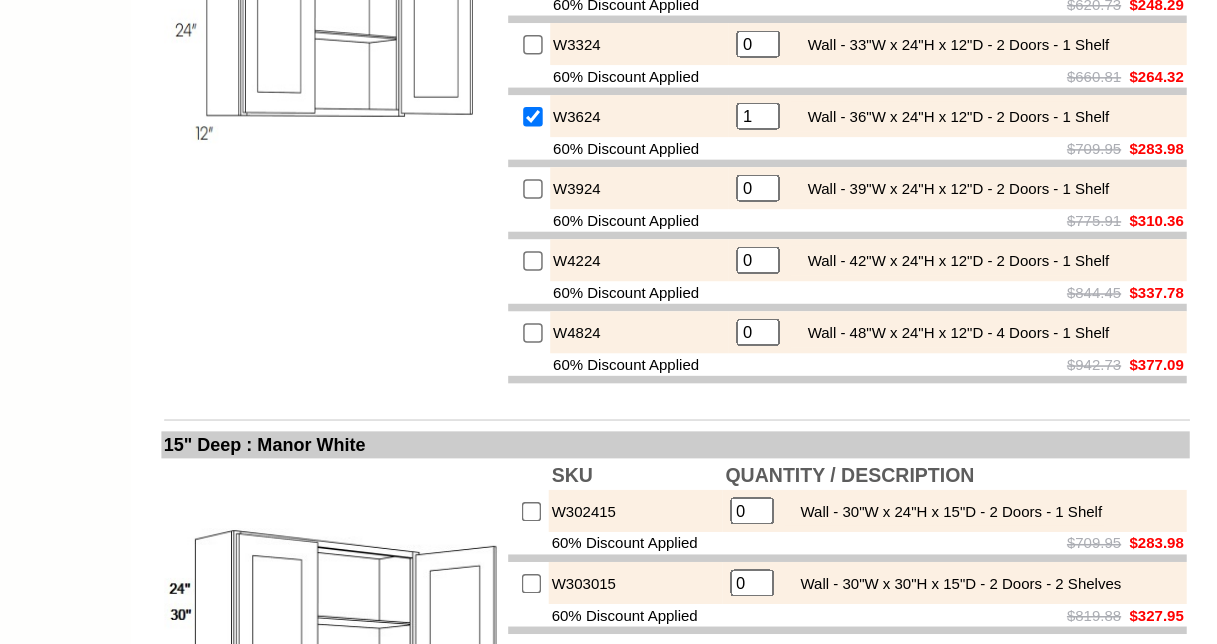 click at bounding box center (581, 292) 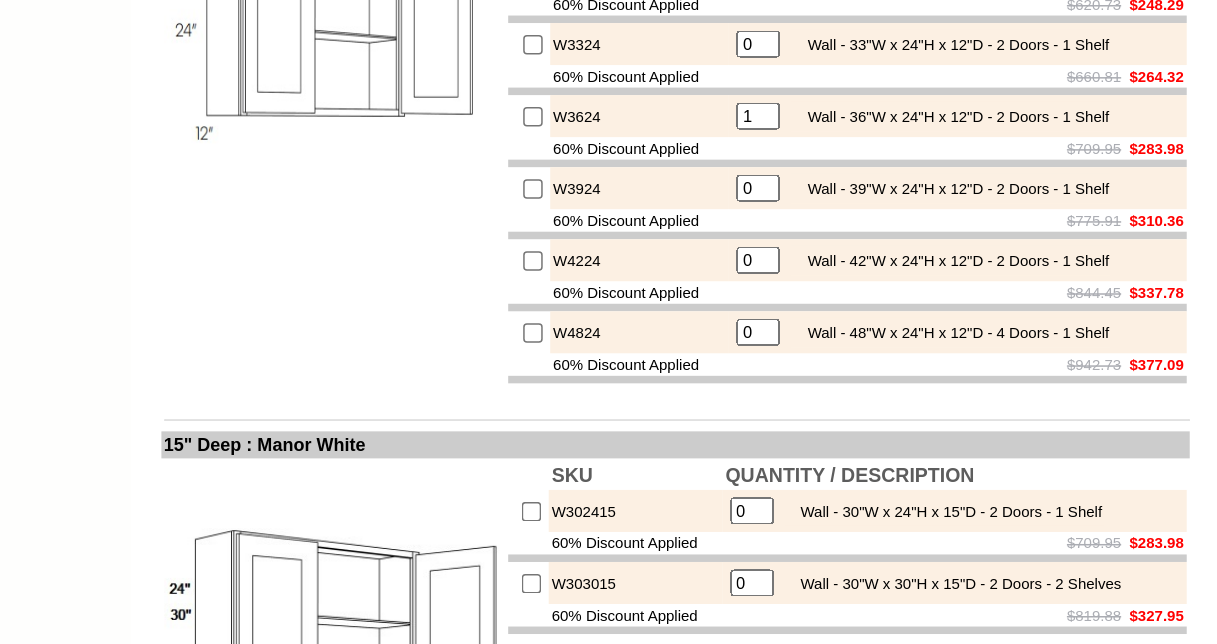 type on "0" 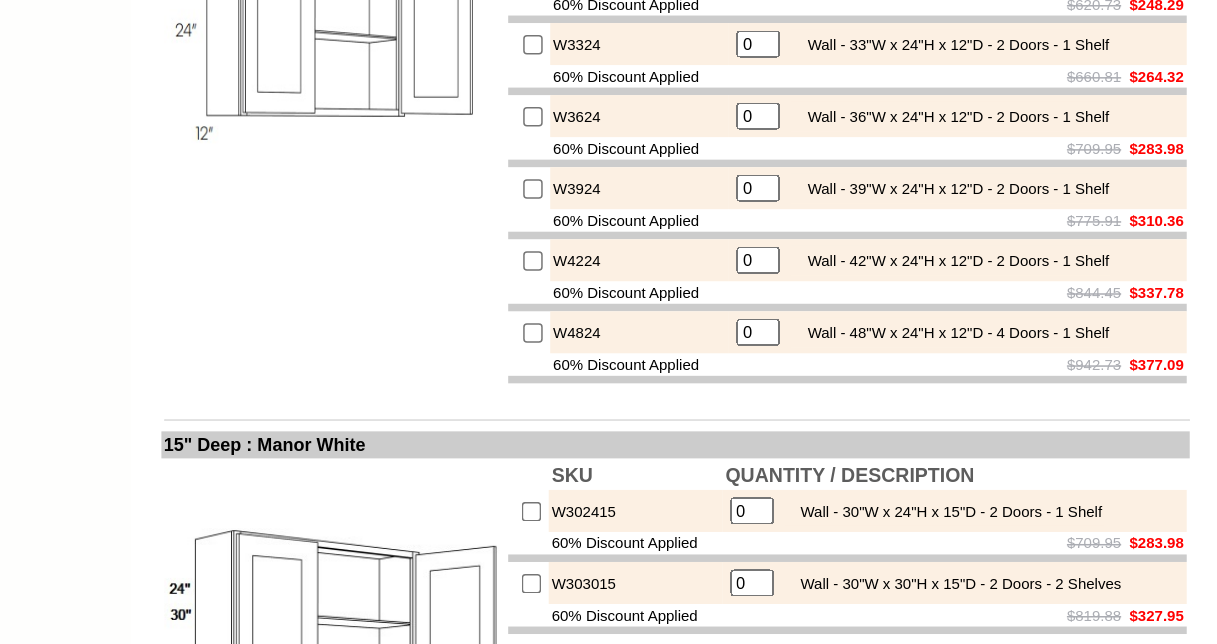 click at bounding box center (581, 340) 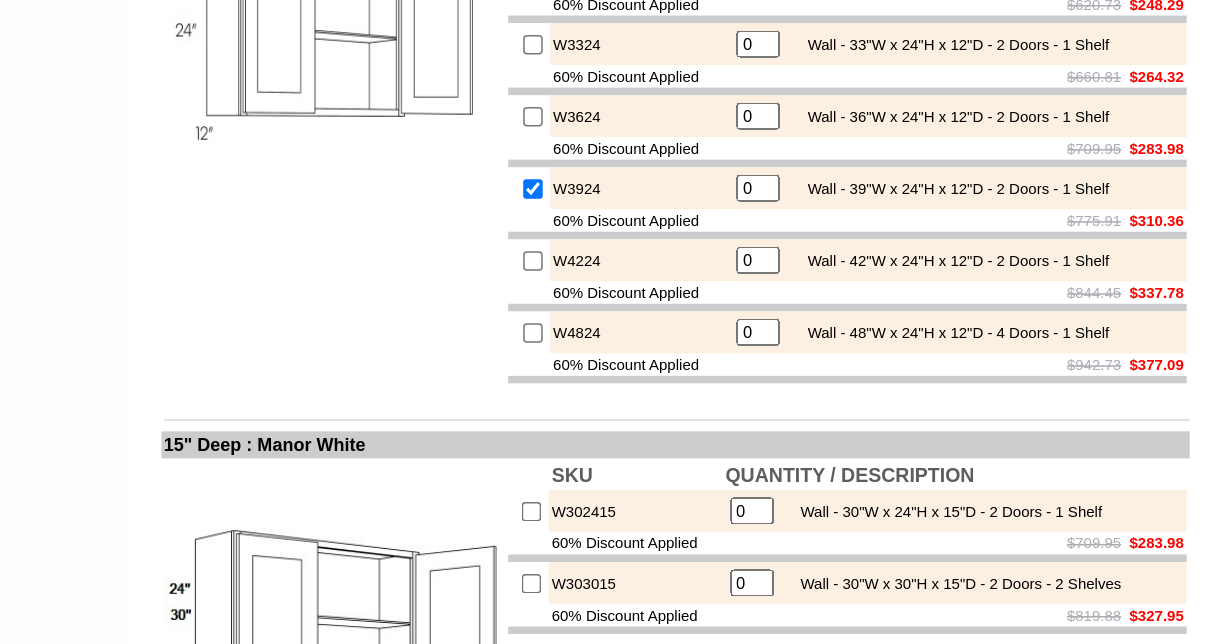 type on "1" 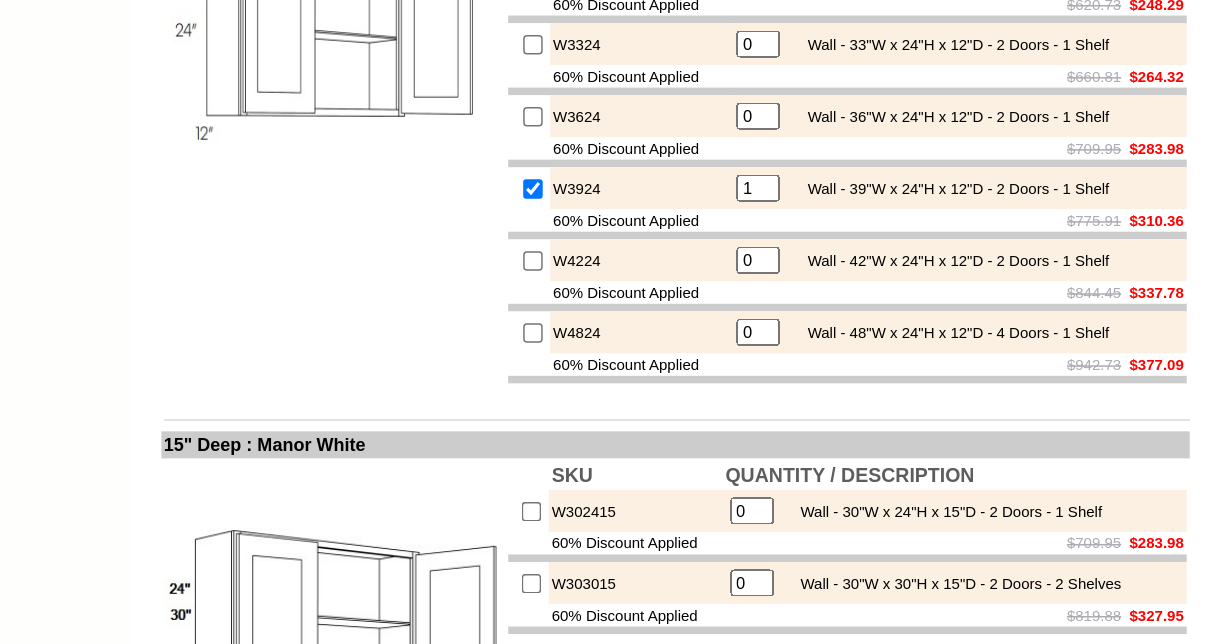 click at bounding box center (581, 340) 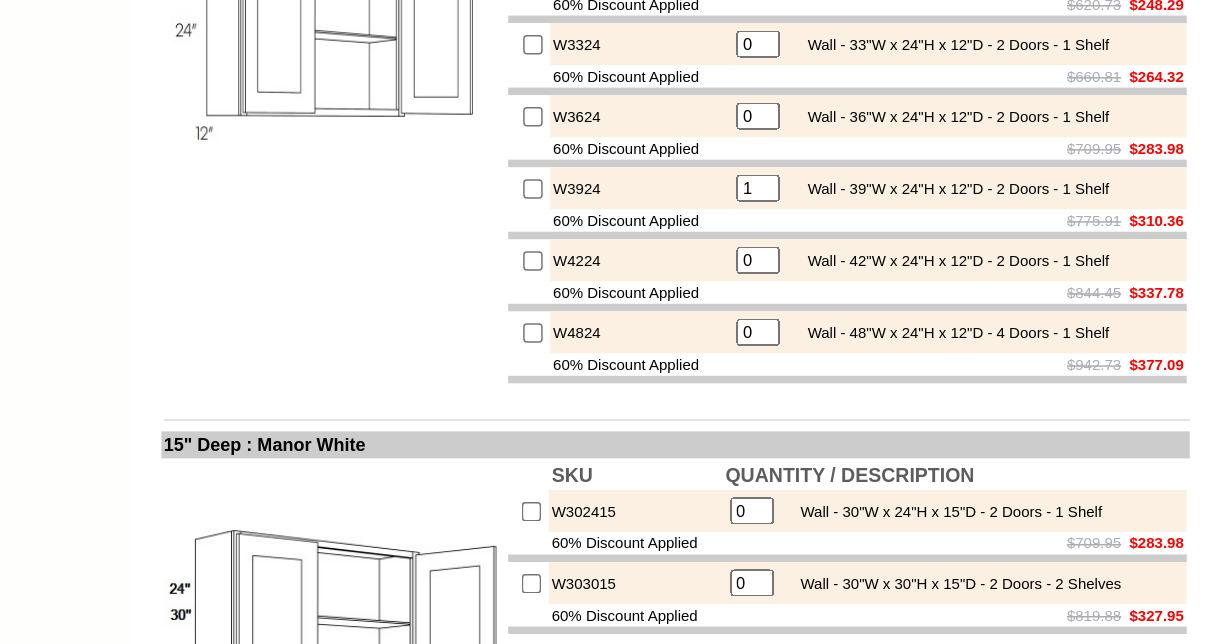 type on "0" 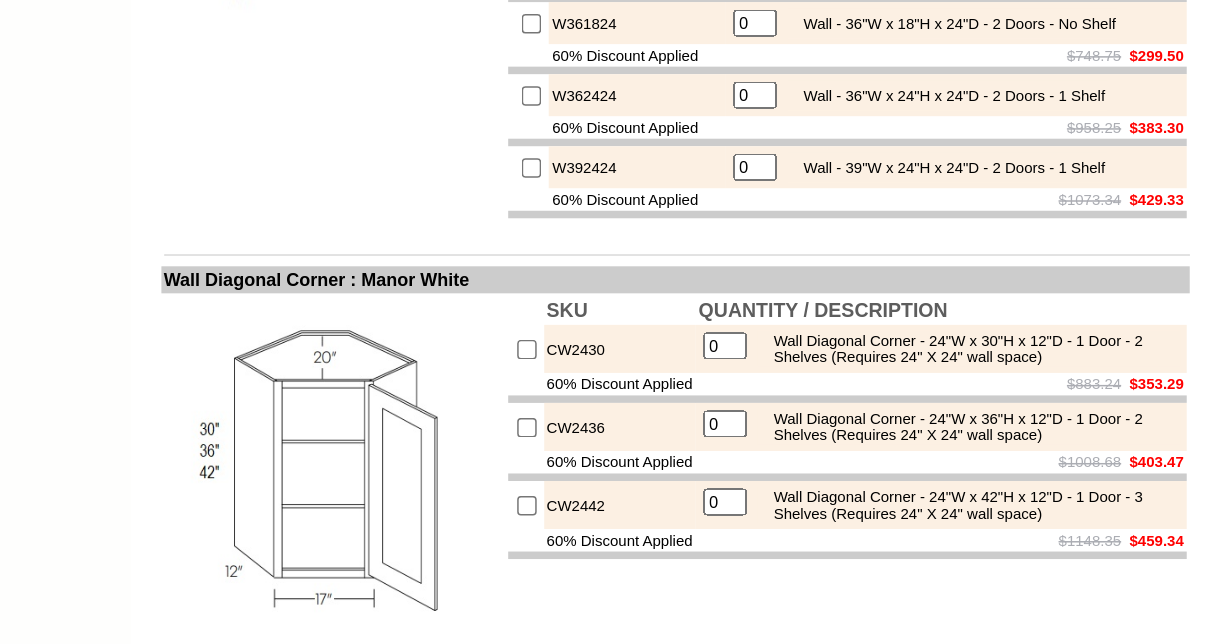 scroll, scrollTop: 5244, scrollLeft: 0, axis: vertical 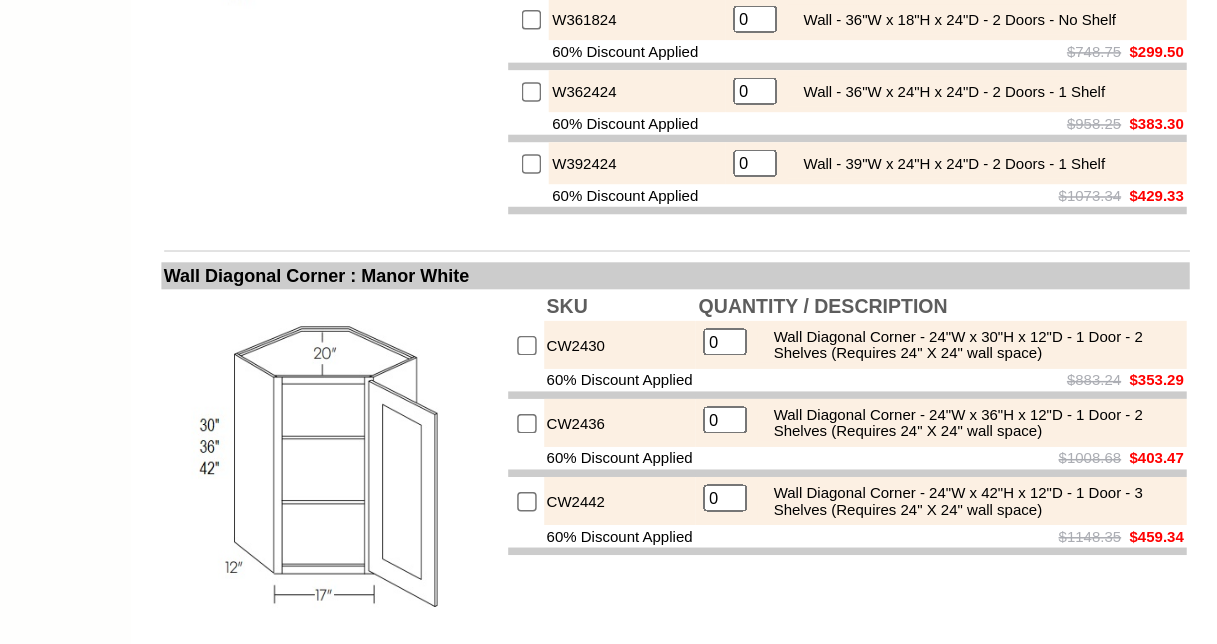 click at bounding box center [580, 323] 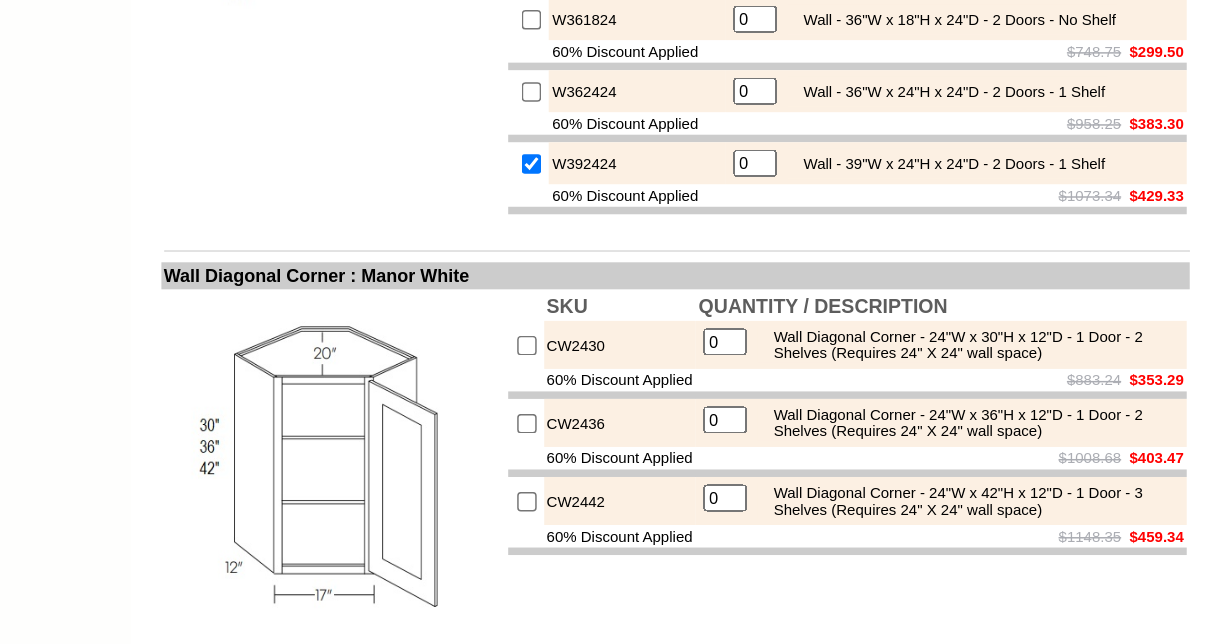 type on "1" 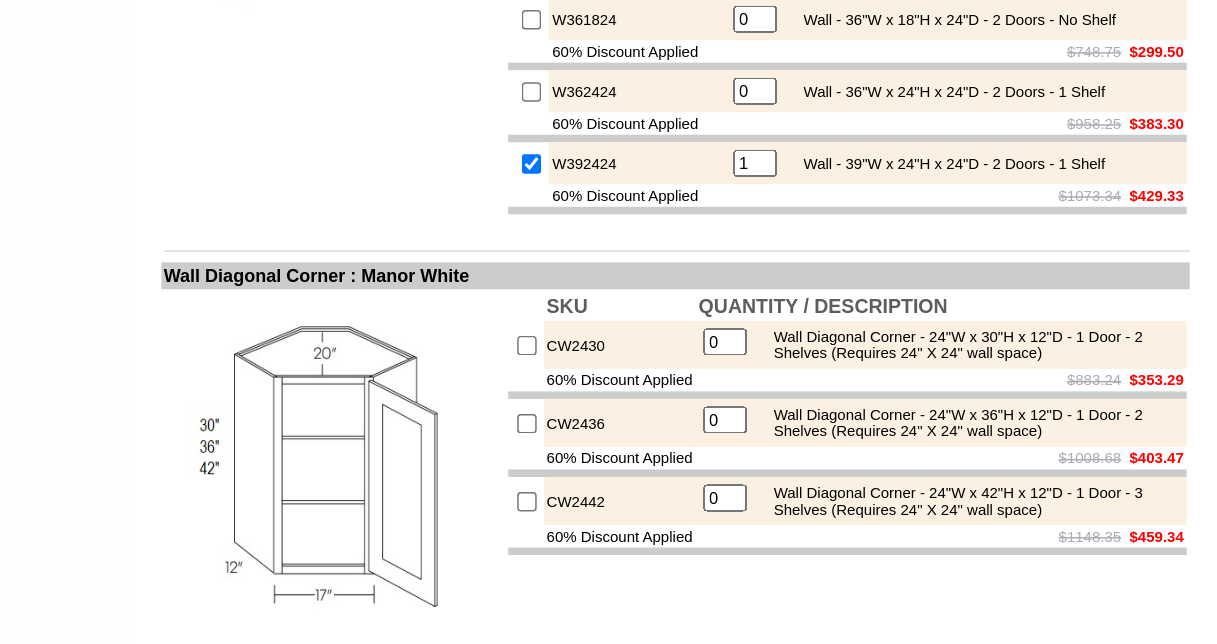 click at bounding box center [580, 323] 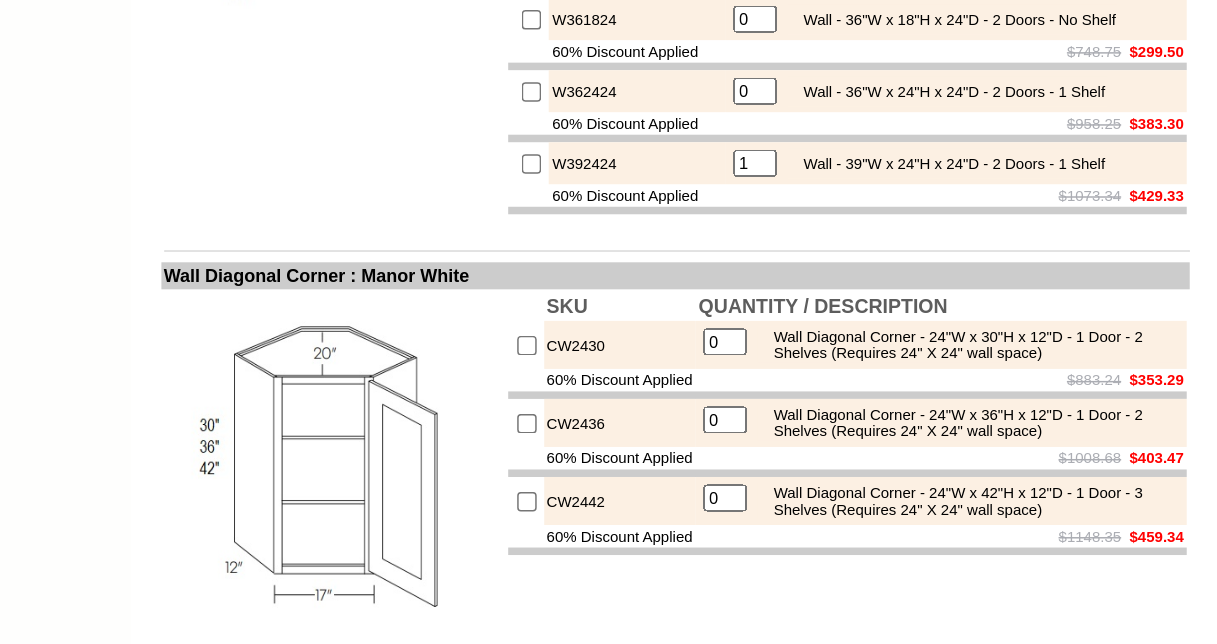 type on "0" 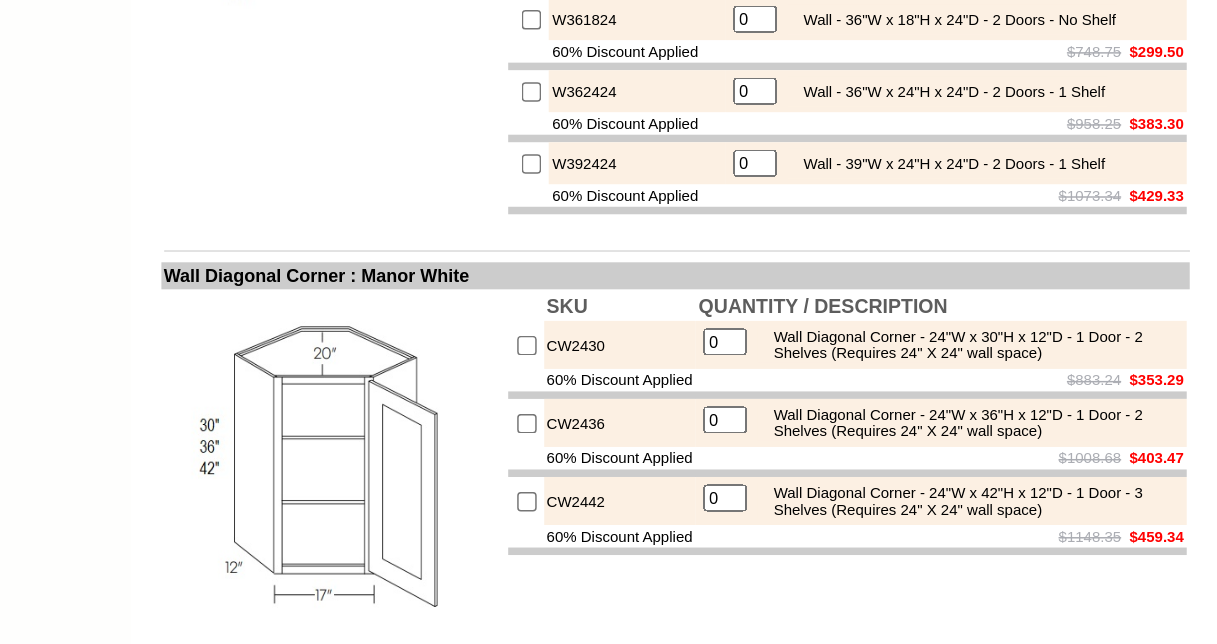 click at bounding box center [580, 227] 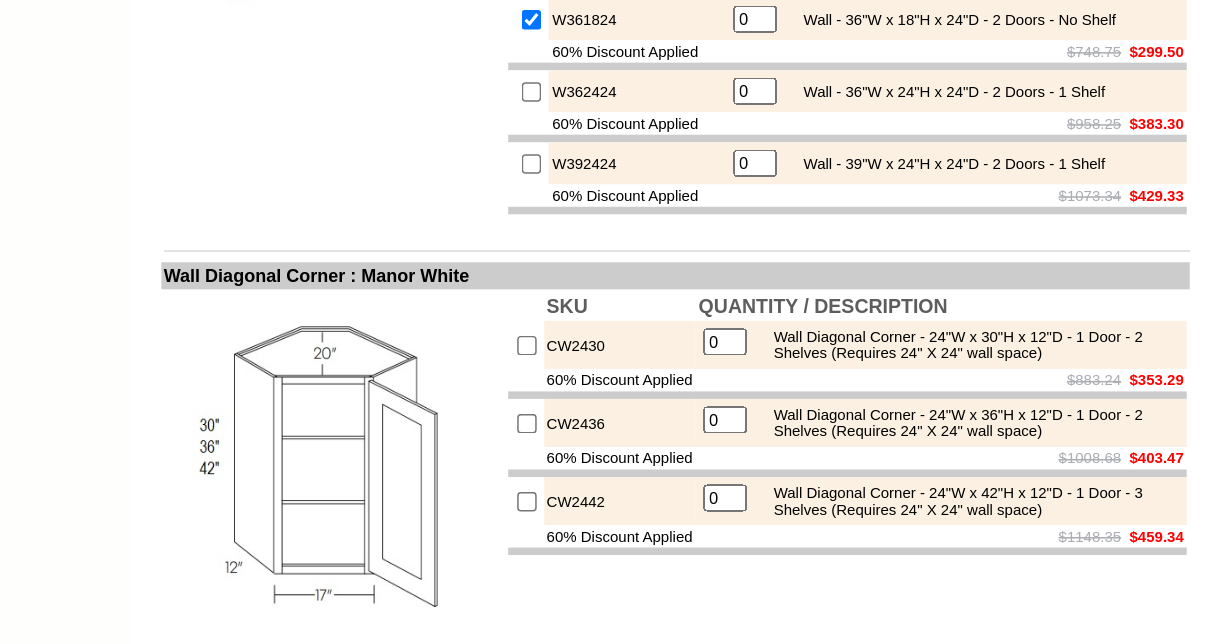 type on "1" 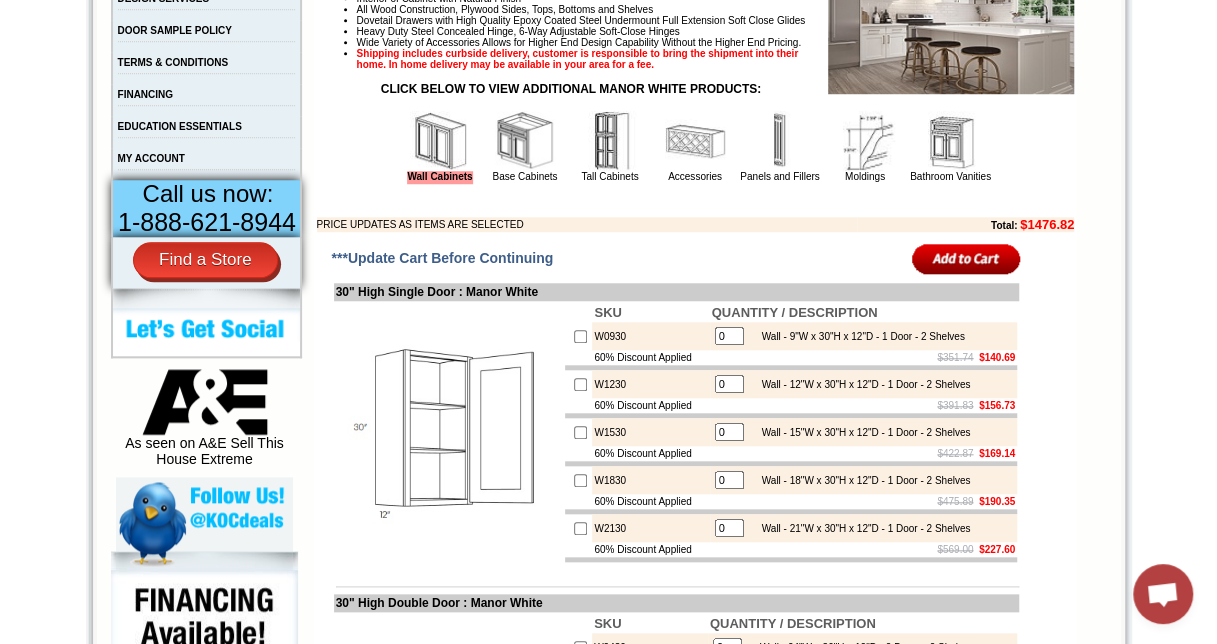 scroll, scrollTop: 712, scrollLeft: 0, axis: vertical 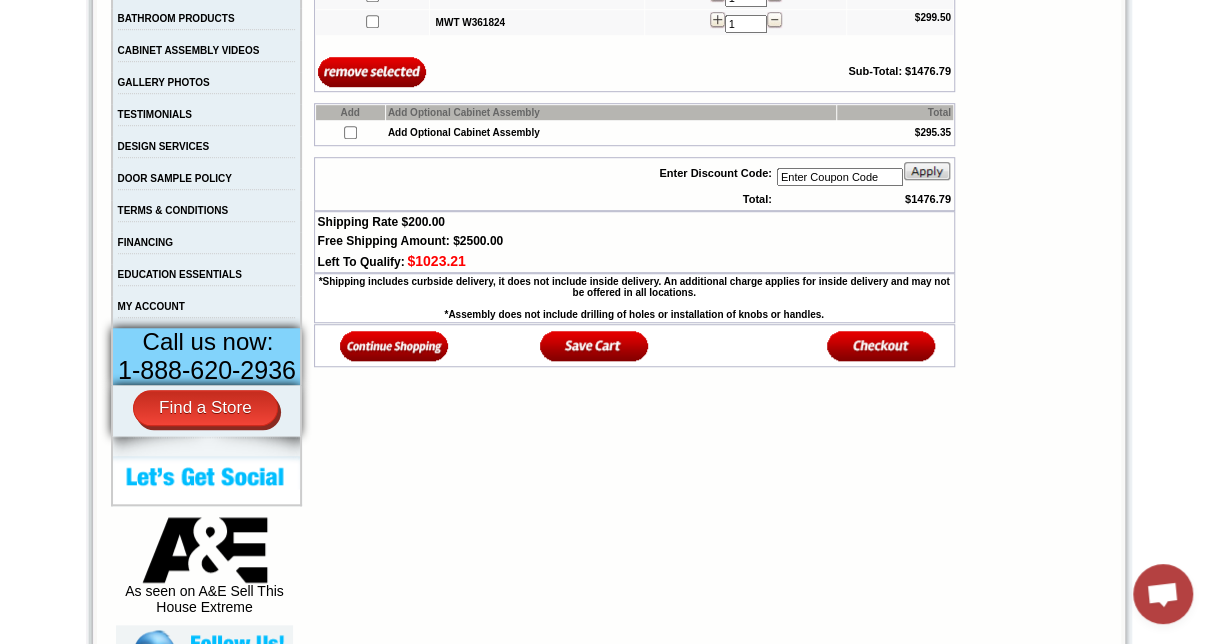 click at bounding box center (394, 345) 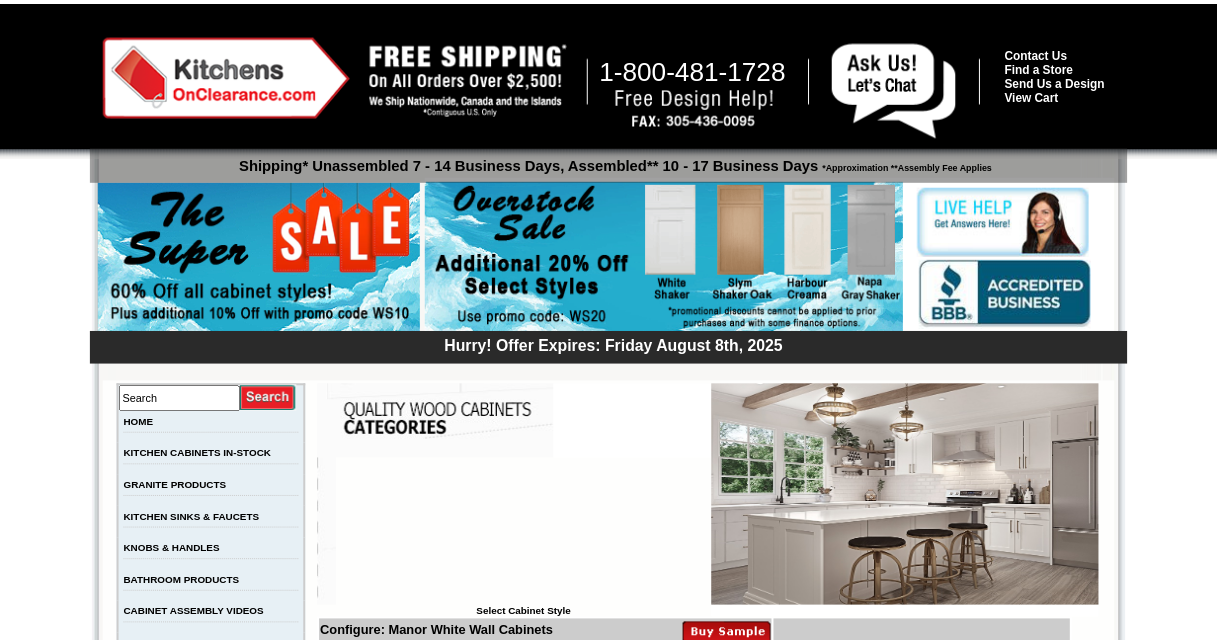 scroll, scrollTop: 0, scrollLeft: 0, axis: both 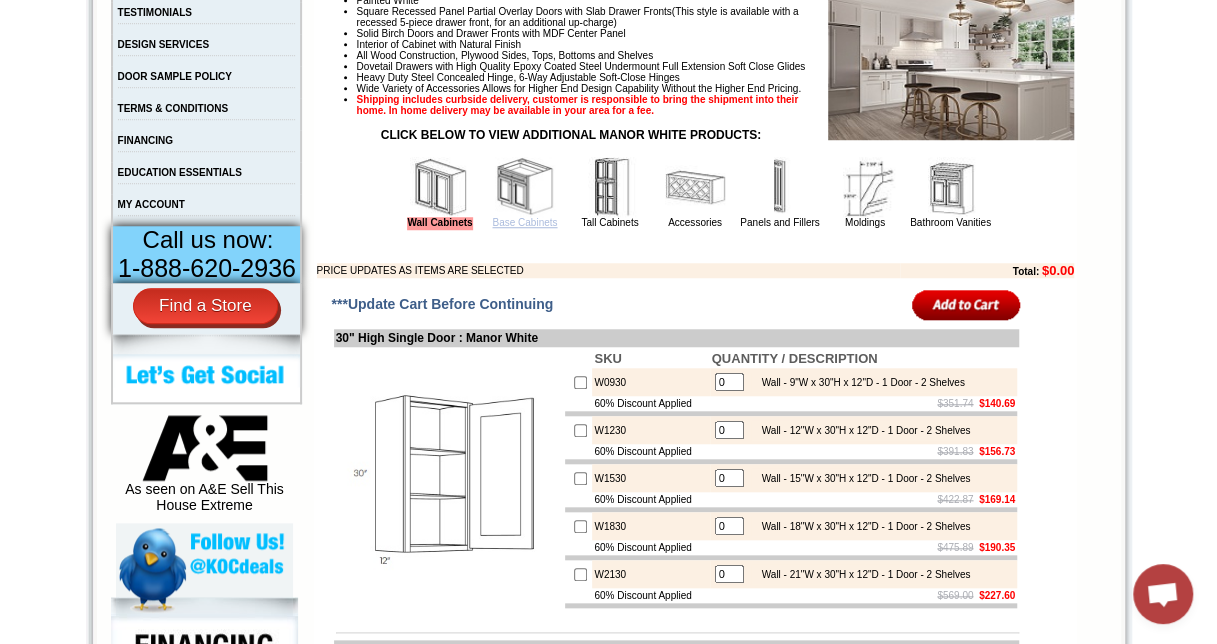 click on "Base Cabinets" at bounding box center (524, 222) 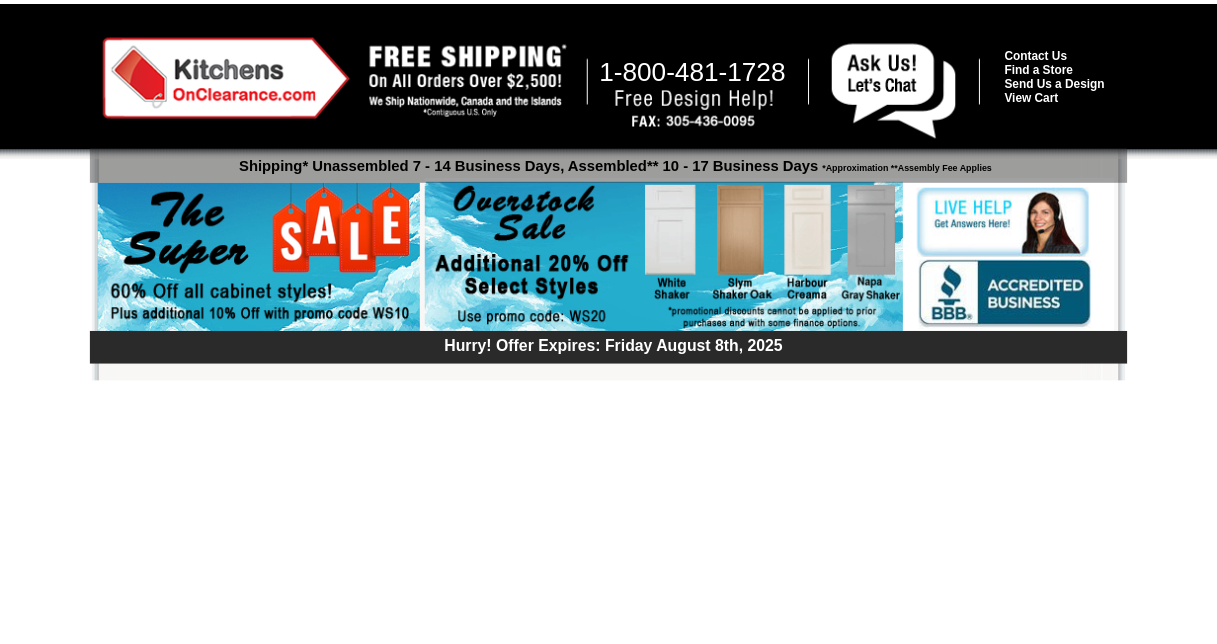 scroll, scrollTop: 0, scrollLeft: 0, axis: both 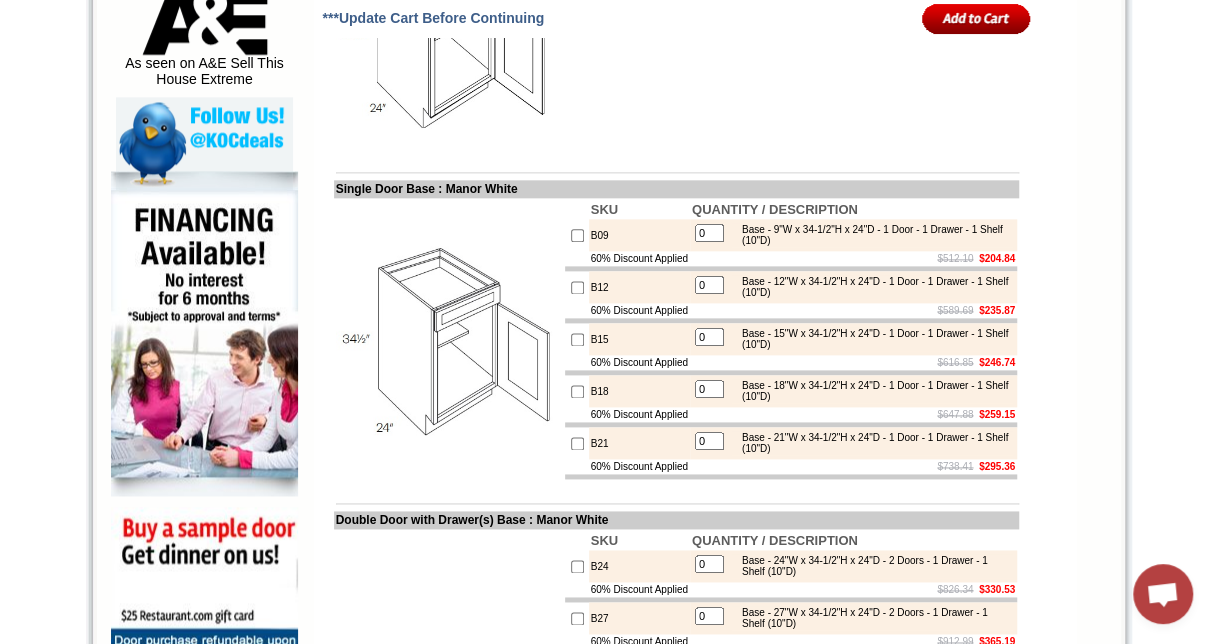 click at bounding box center [577, 339] 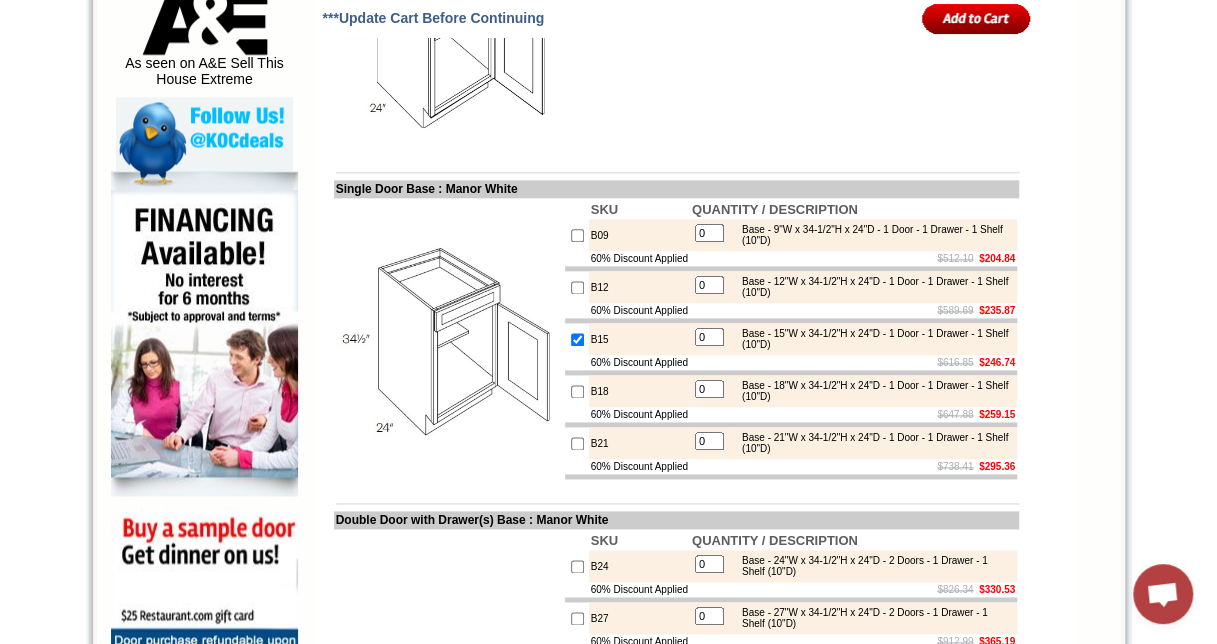 type on "1" 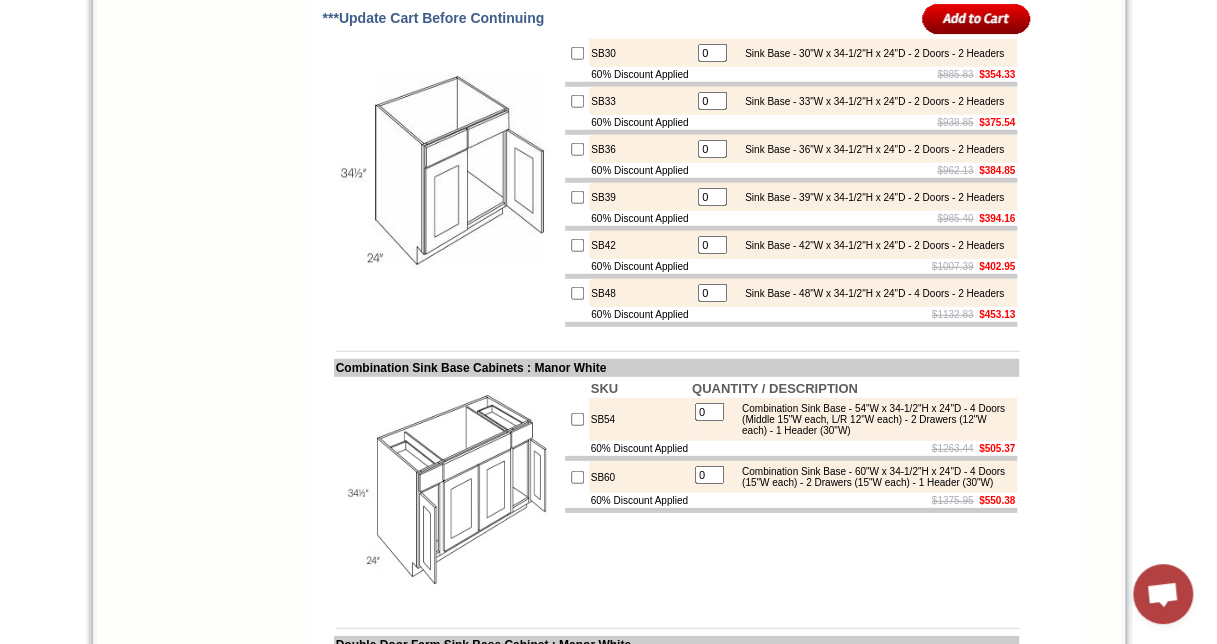 scroll, scrollTop: 2650, scrollLeft: 0, axis: vertical 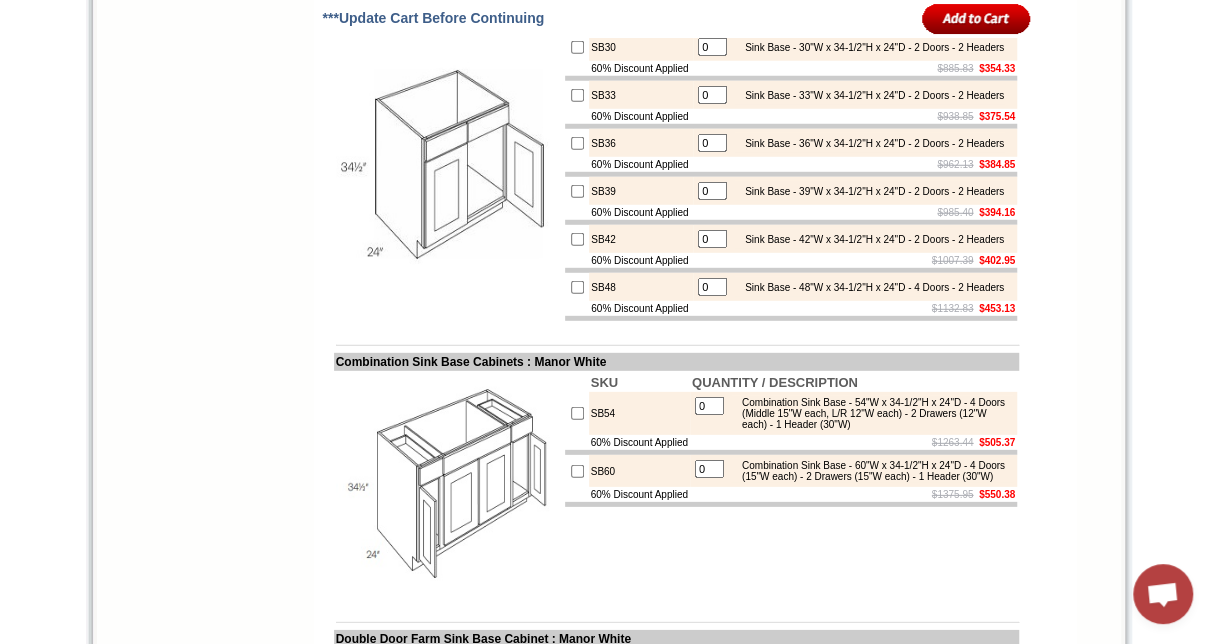 click at bounding box center (577, 95) 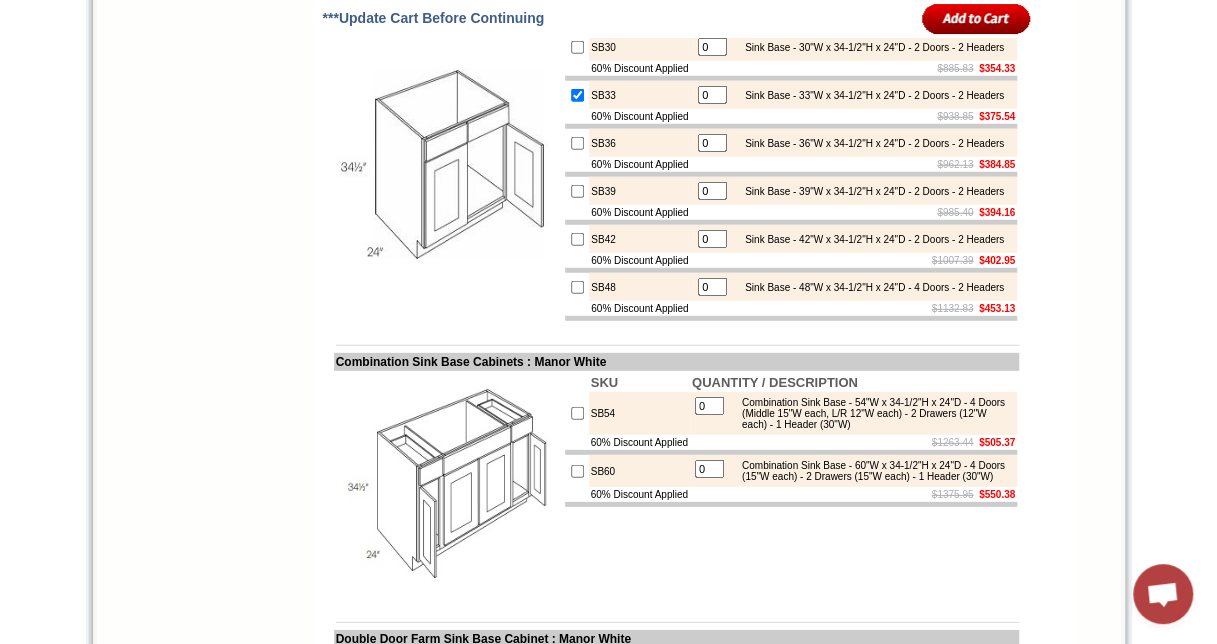 type on "1" 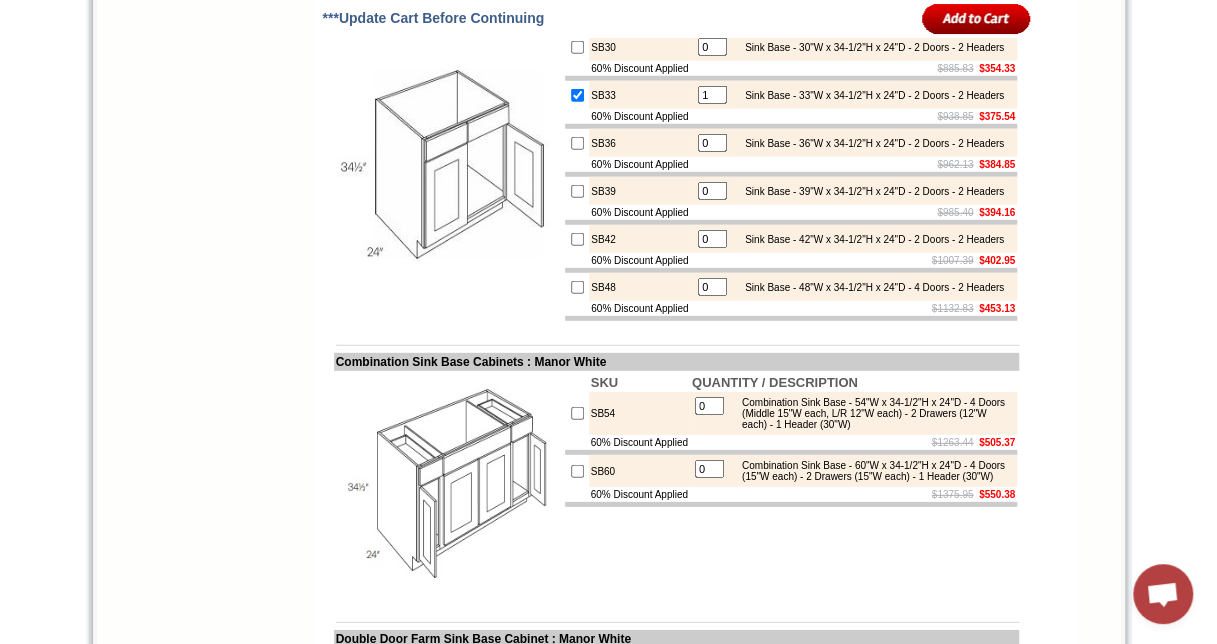 click at bounding box center [577, 47] 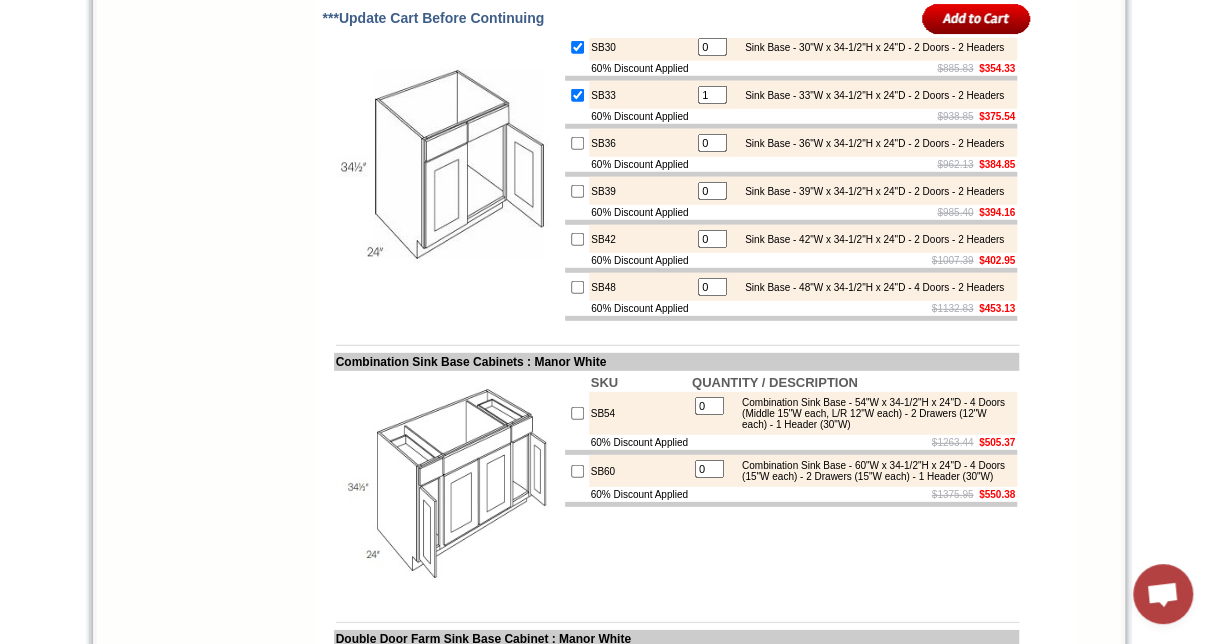 type on "1" 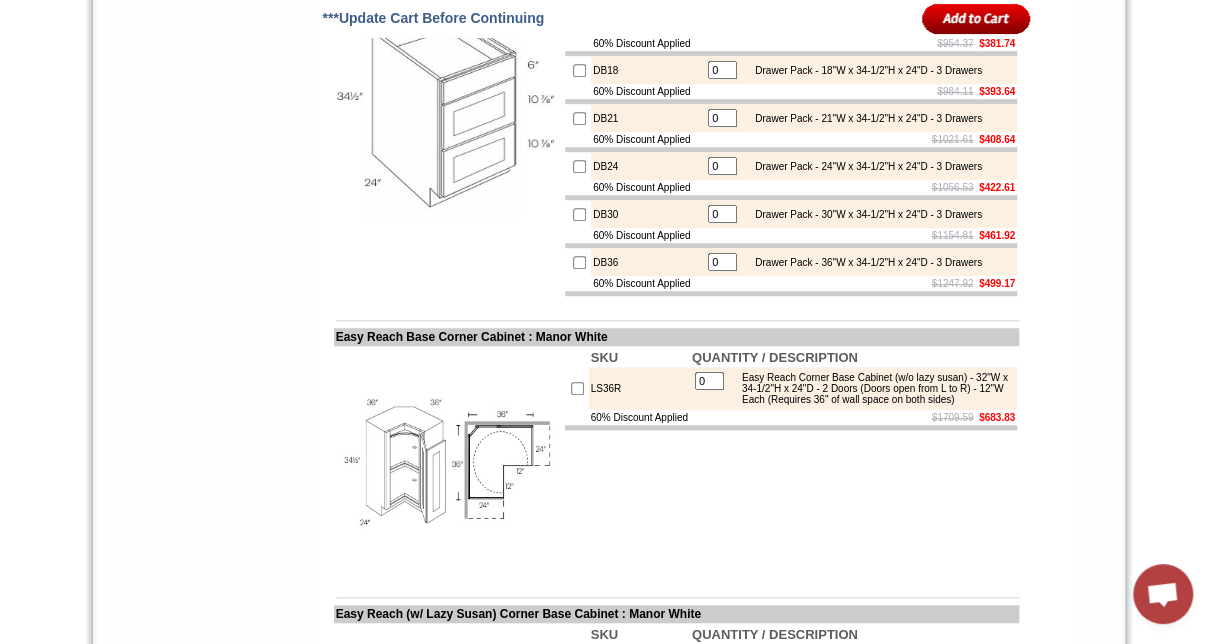 scroll, scrollTop: 4187, scrollLeft: 0, axis: vertical 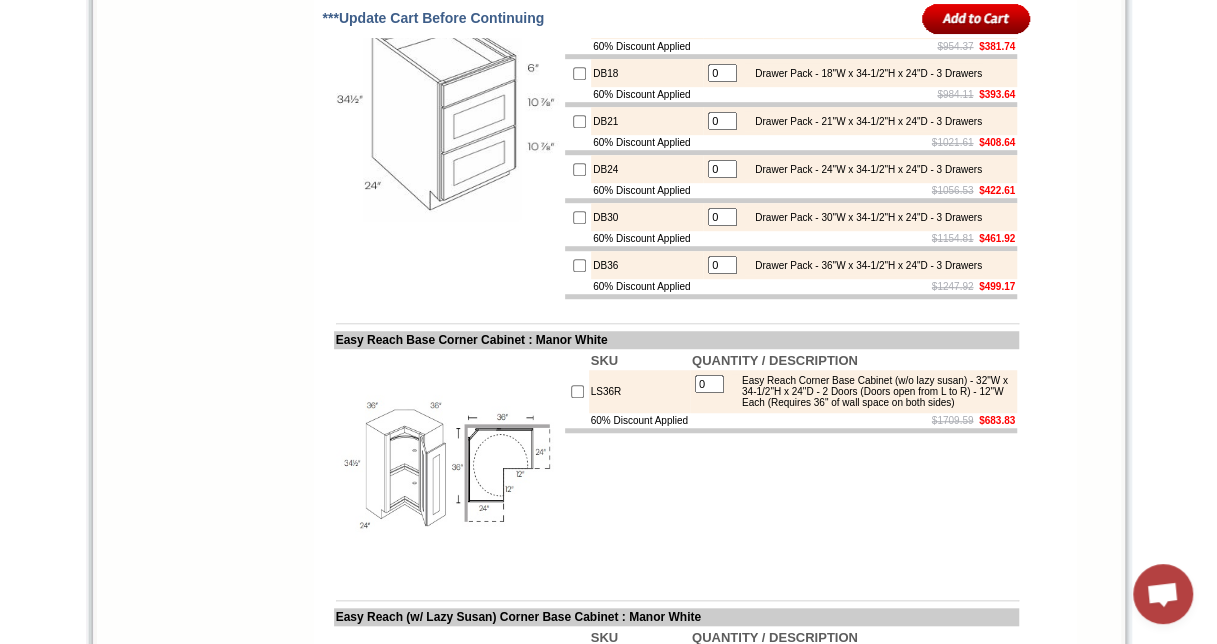 click at bounding box center [579, 169] 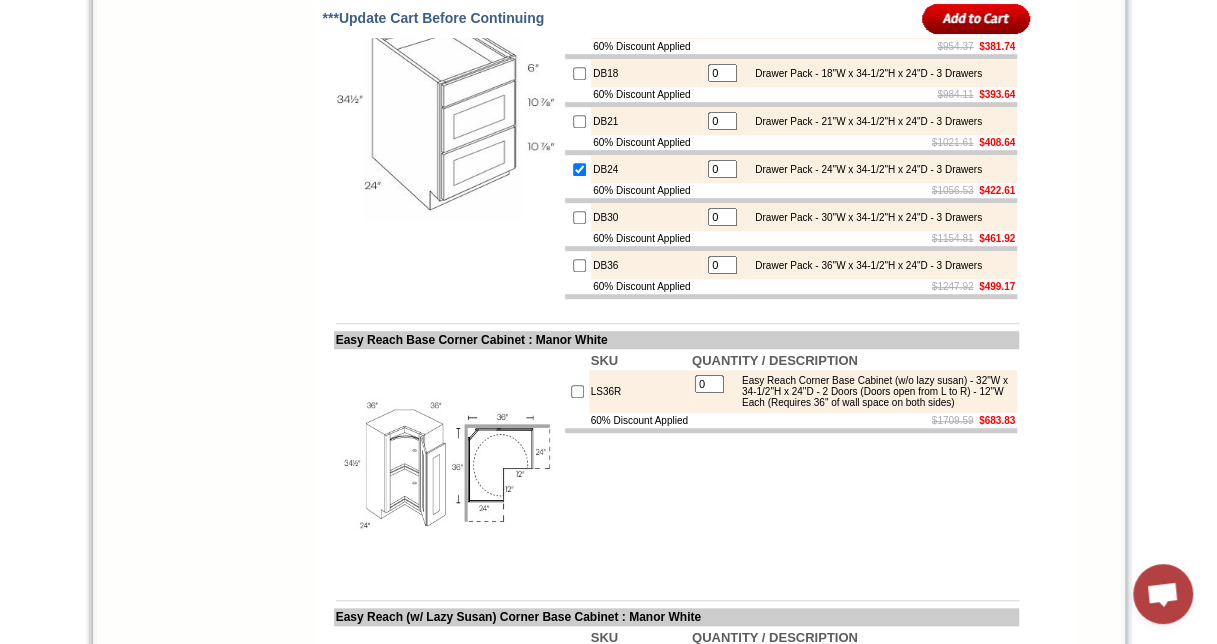 type on "1" 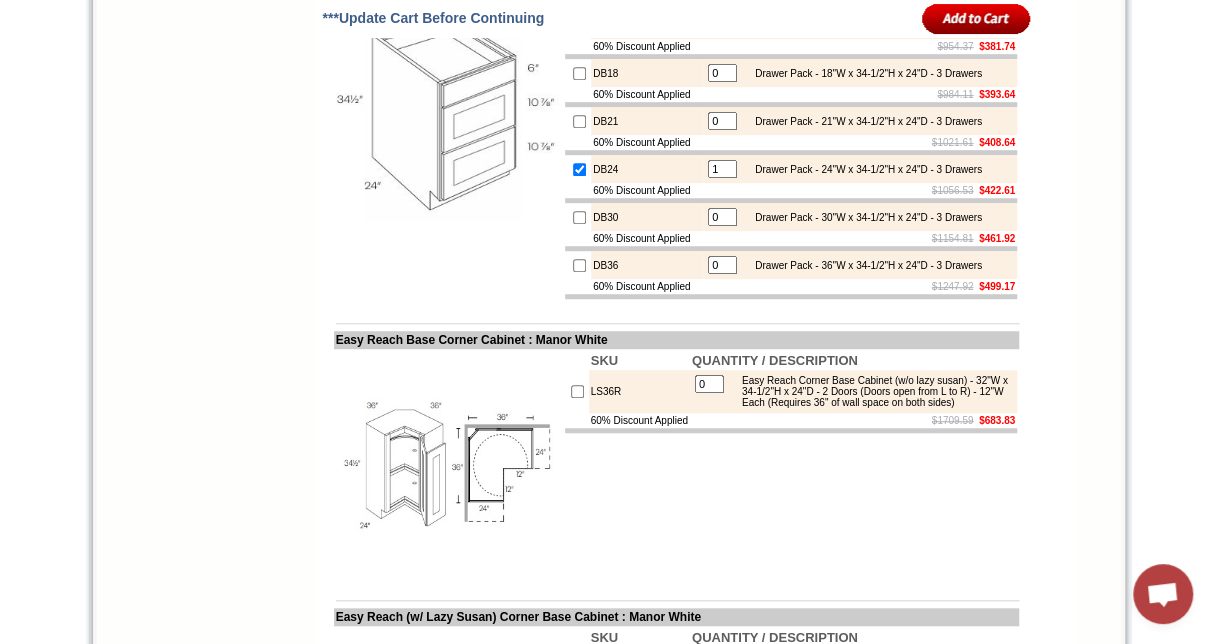 click at bounding box center [579, 73] 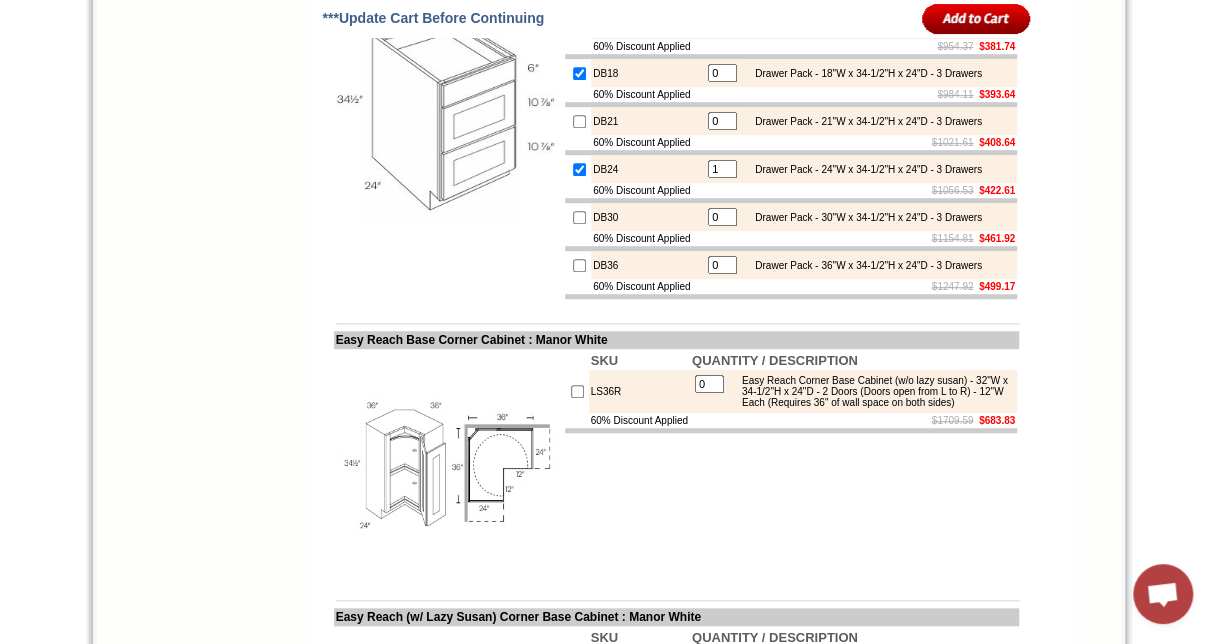 type on "1" 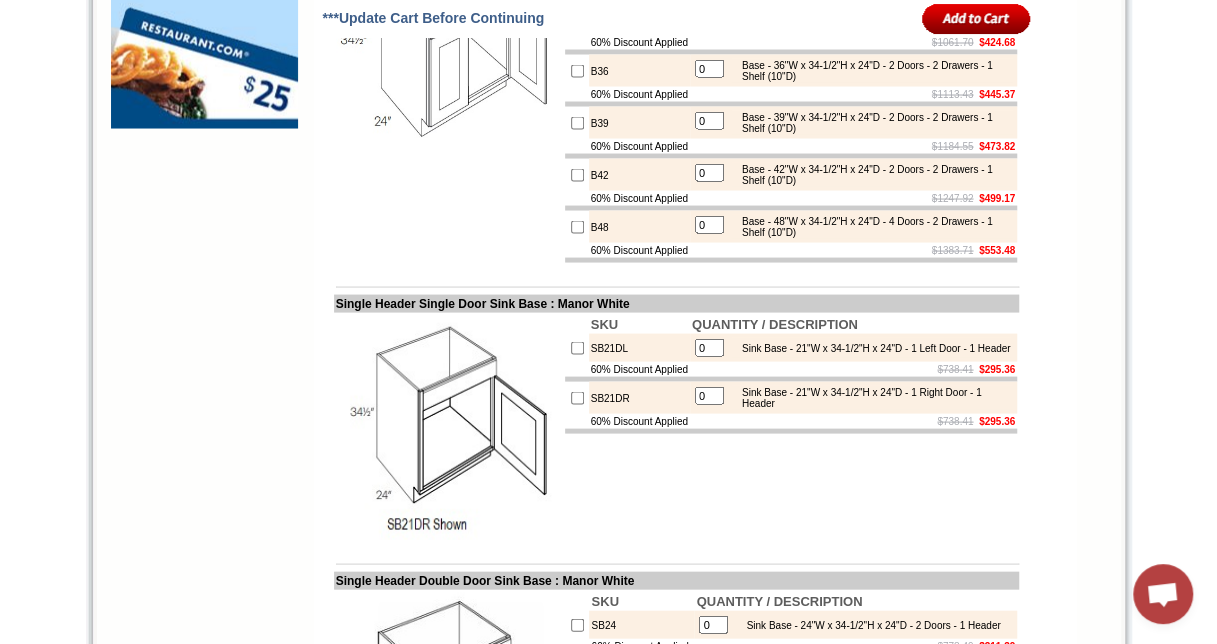 scroll, scrollTop: 1794, scrollLeft: 0, axis: vertical 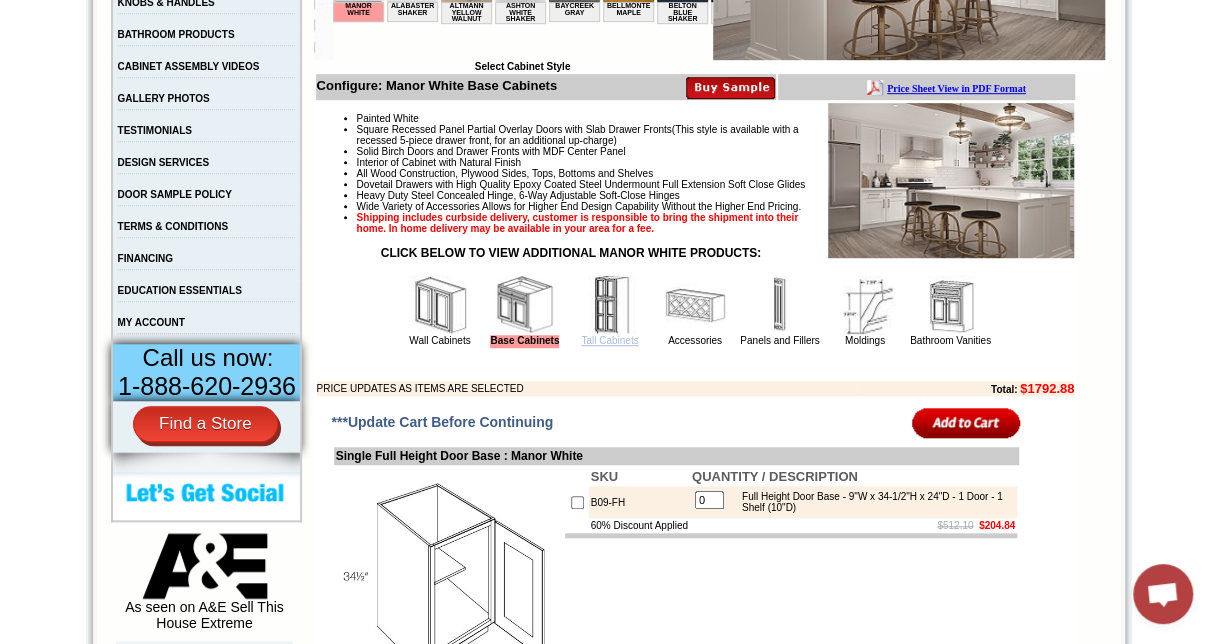 click on "Tall Cabinets" at bounding box center [609, 340] 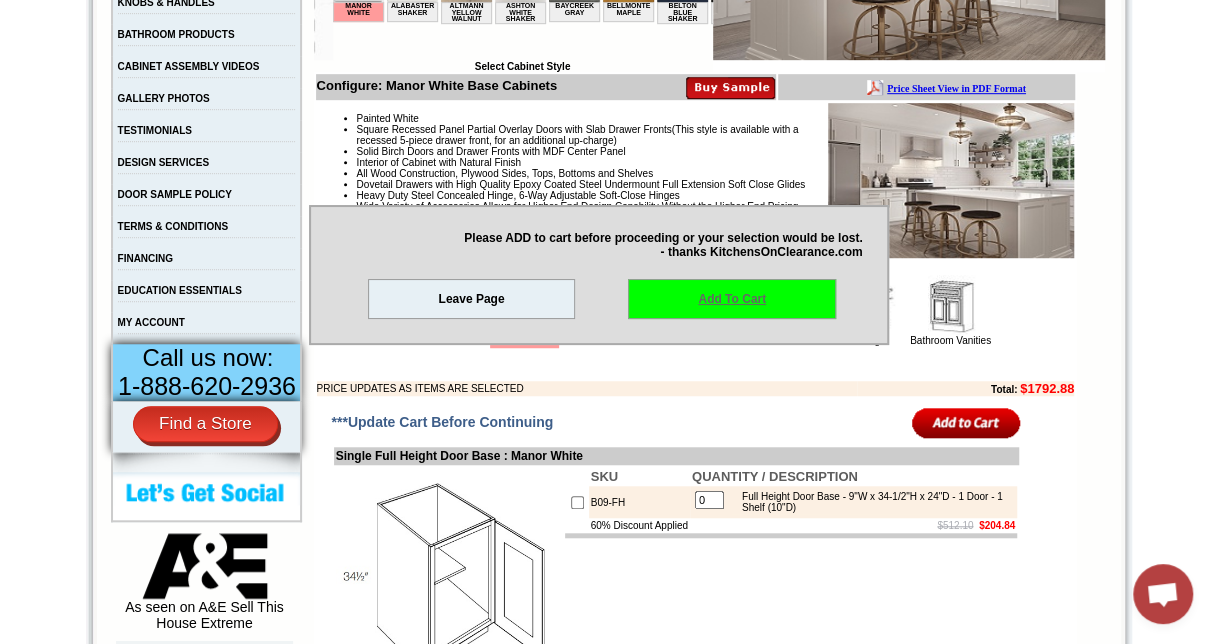 click on "Add To Cart" at bounding box center [732, 299] 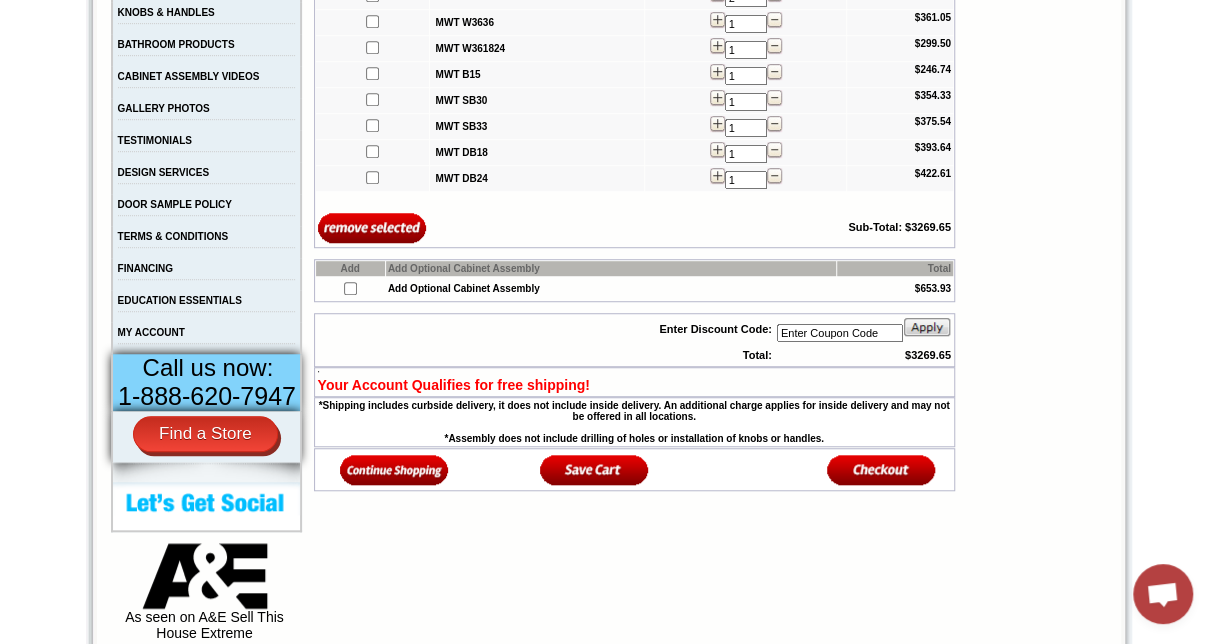 scroll, scrollTop: 540, scrollLeft: 0, axis: vertical 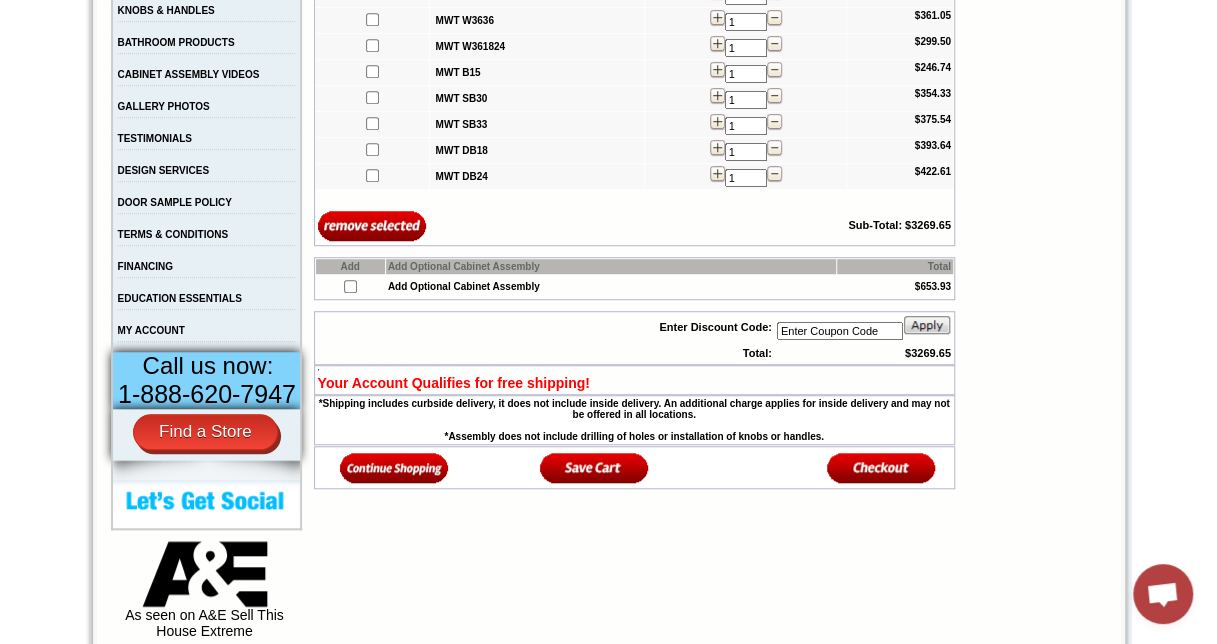 click at bounding box center [394, 467] 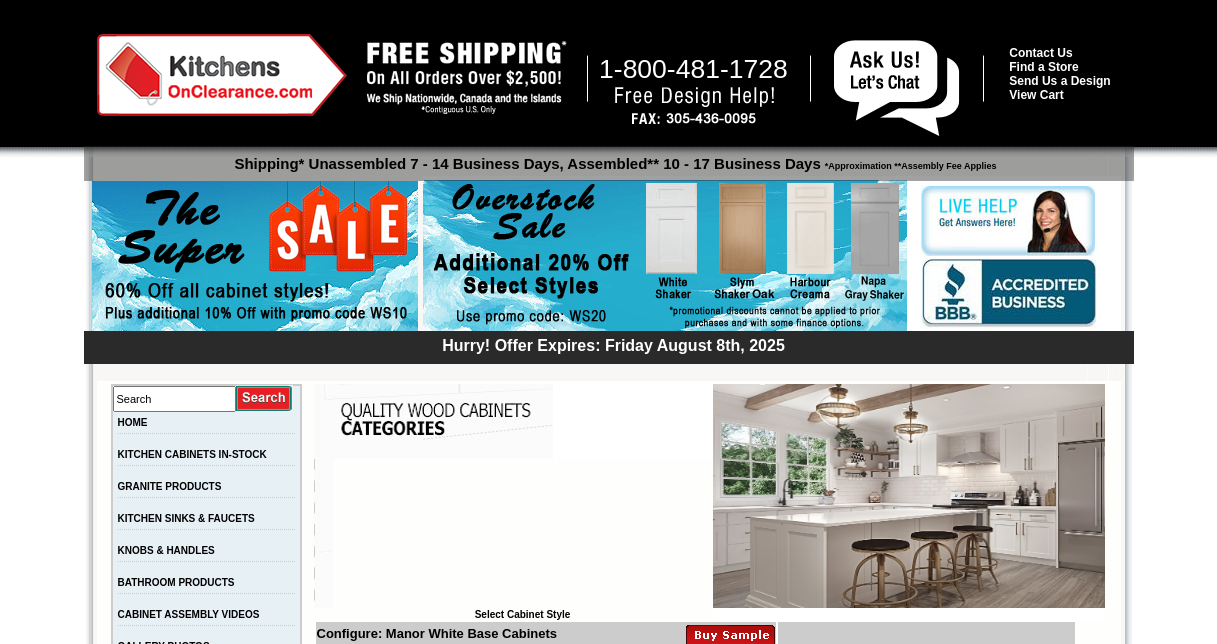 scroll, scrollTop: 0, scrollLeft: 0, axis: both 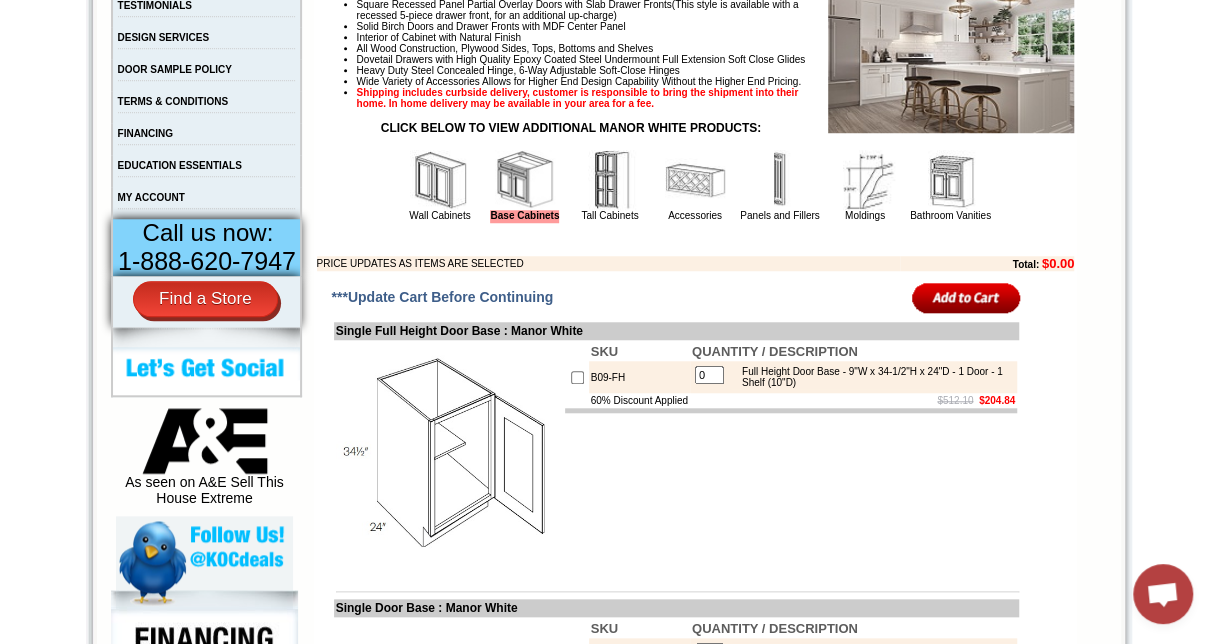 click at bounding box center (610, 180) 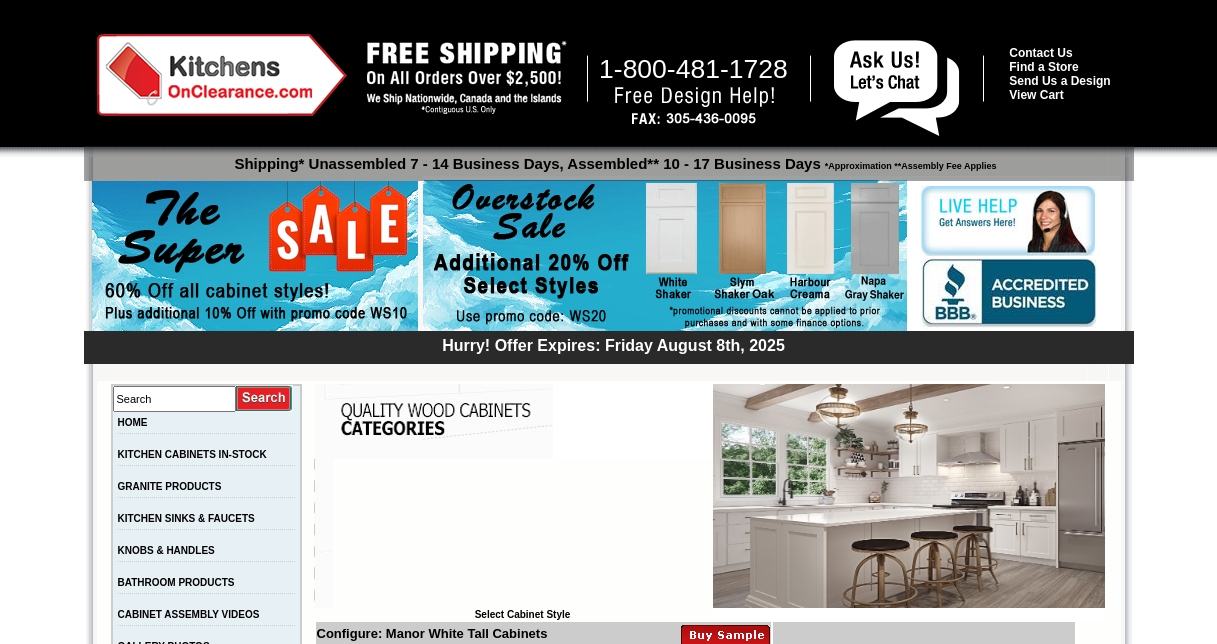 scroll, scrollTop: 0, scrollLeft: 0, axis: both 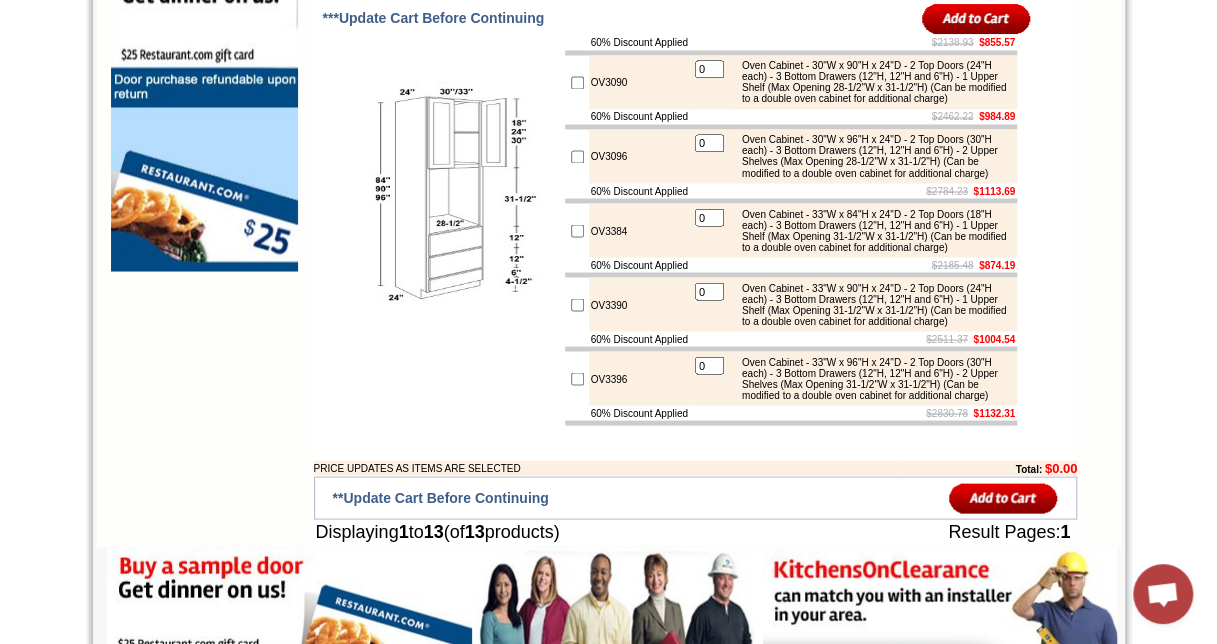 click at bounding box center [577, 304] 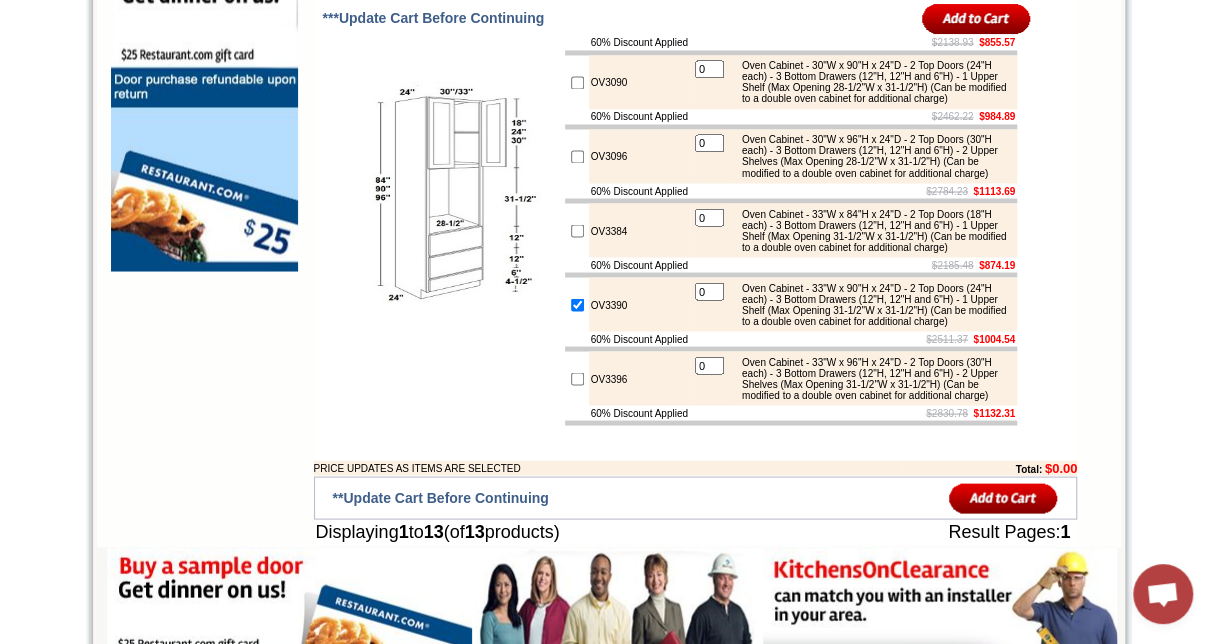 type on "1" 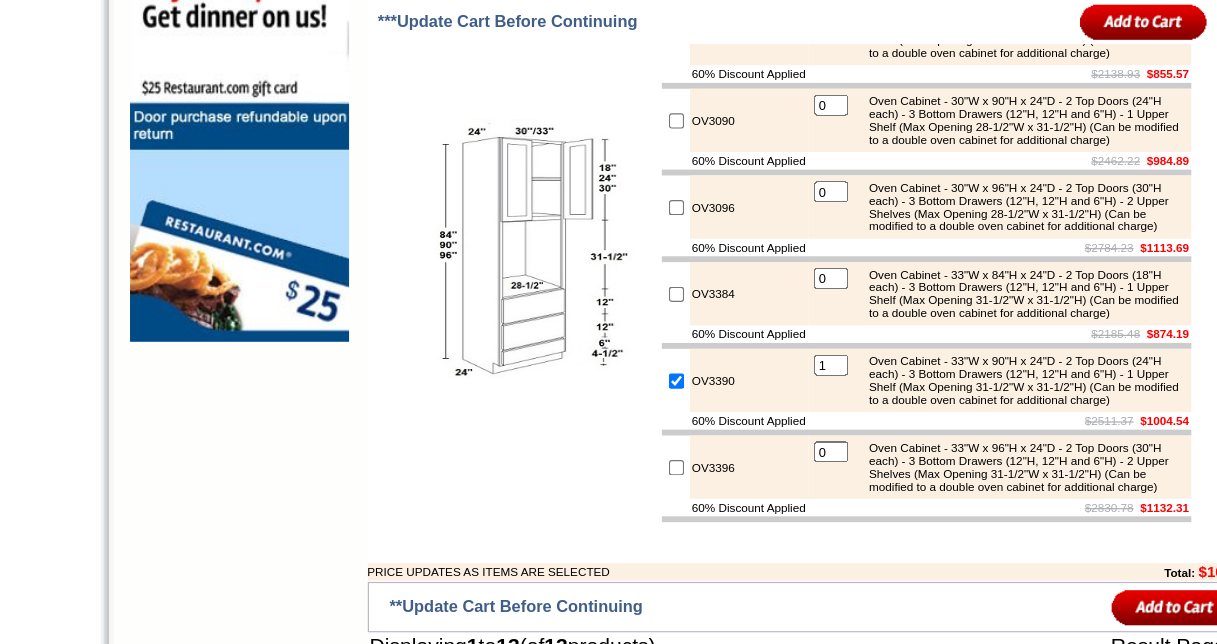 scroll, scrollTop: 1632, scrollLeft: 0, axis: vertical 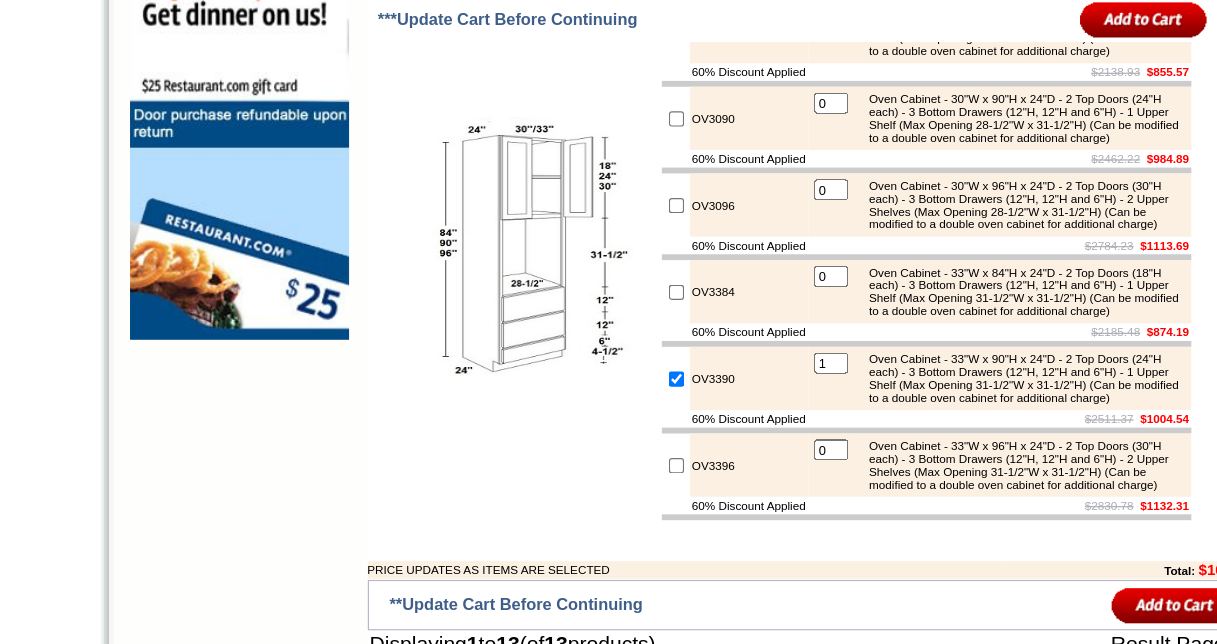 click at bounding box center [577, 103] 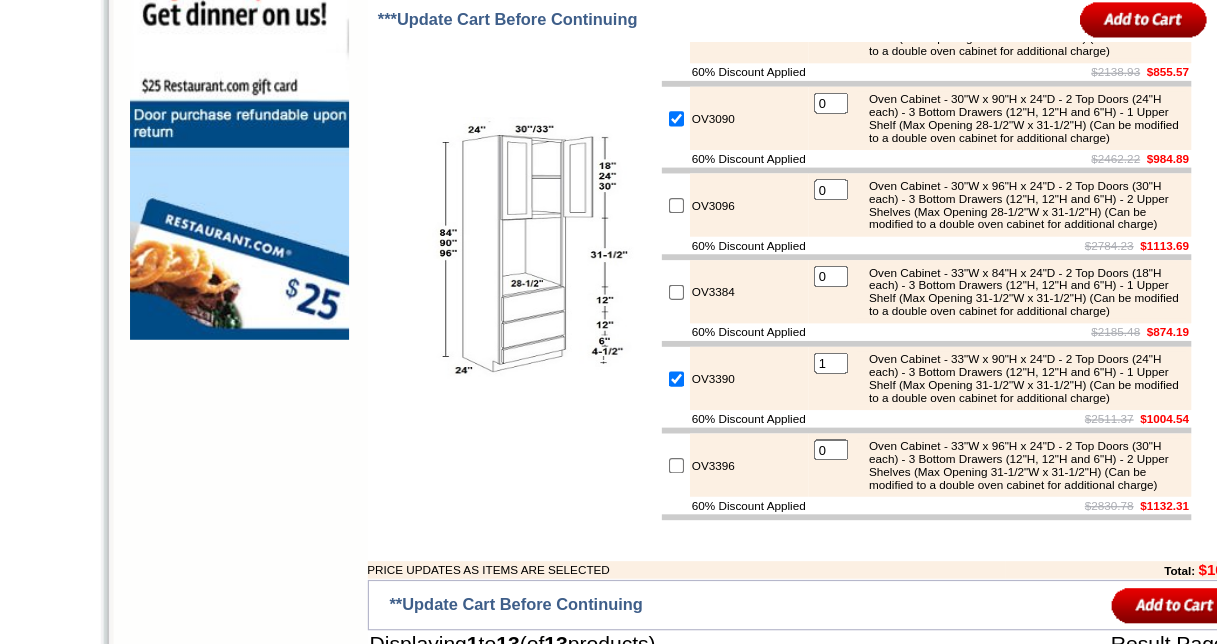 type on "1" 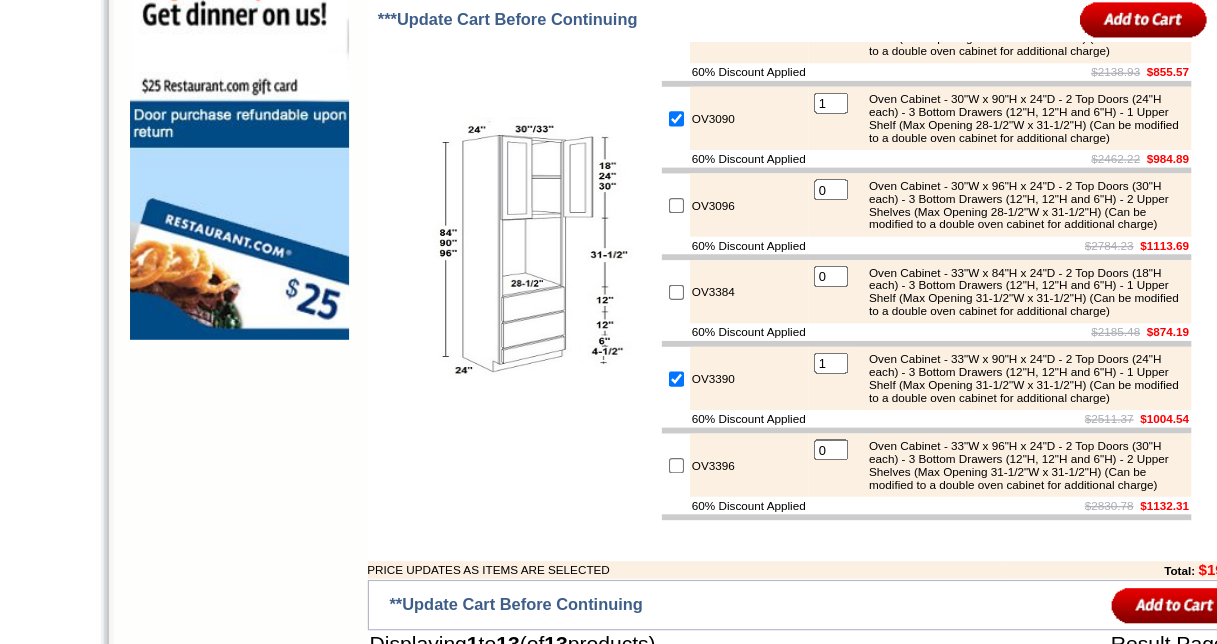 click at bounding box center [577, 325] 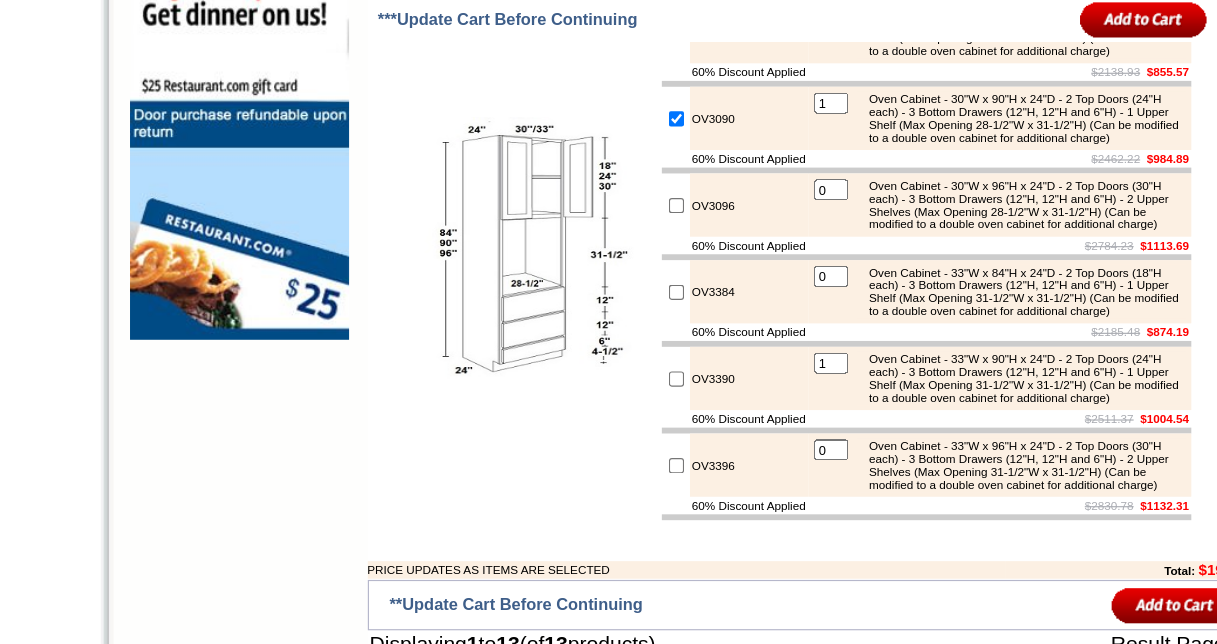 type on "0" 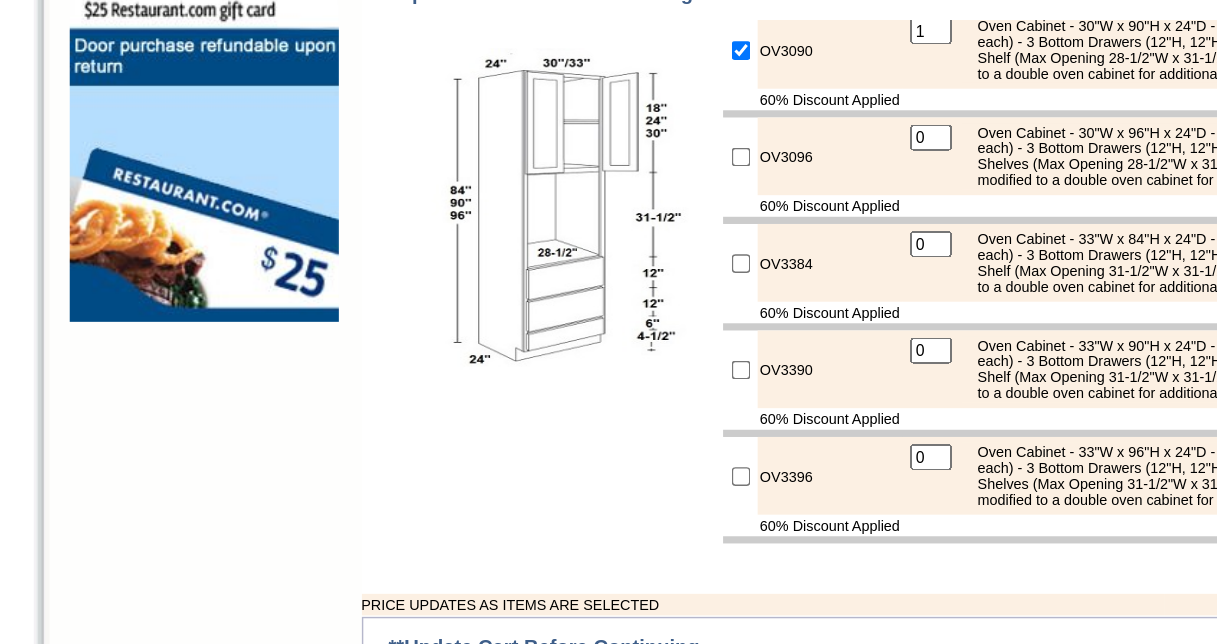 scroll, scrollTop: 1677, scrollLeft: 0, axis: vertical 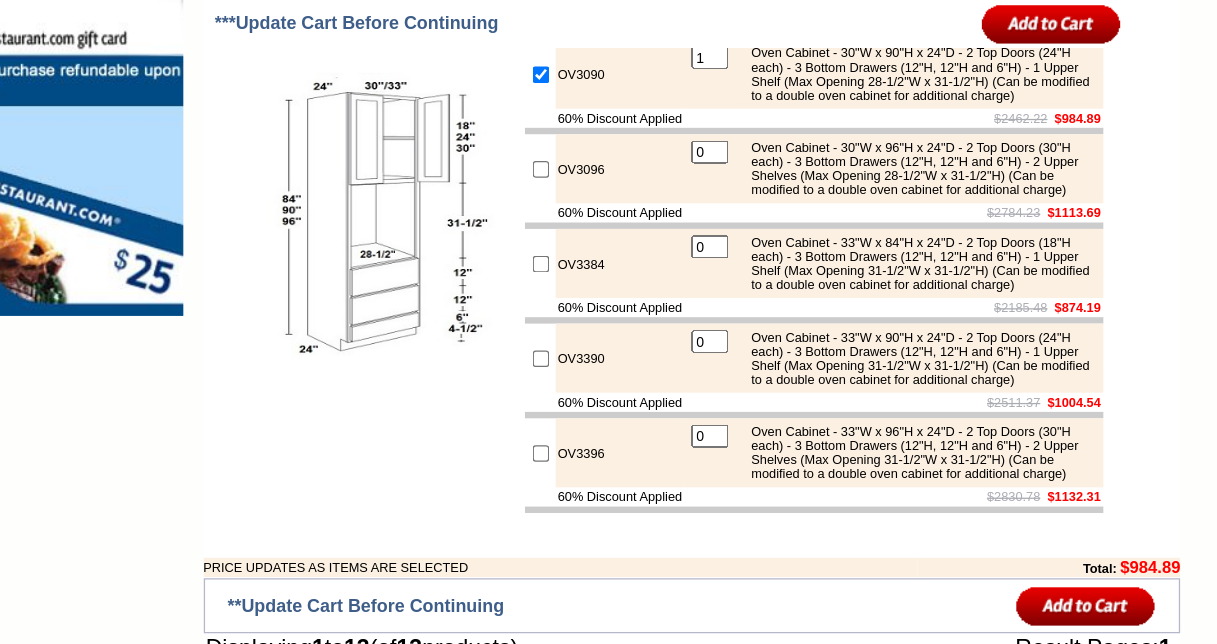 click at bounding box center (976, 18) 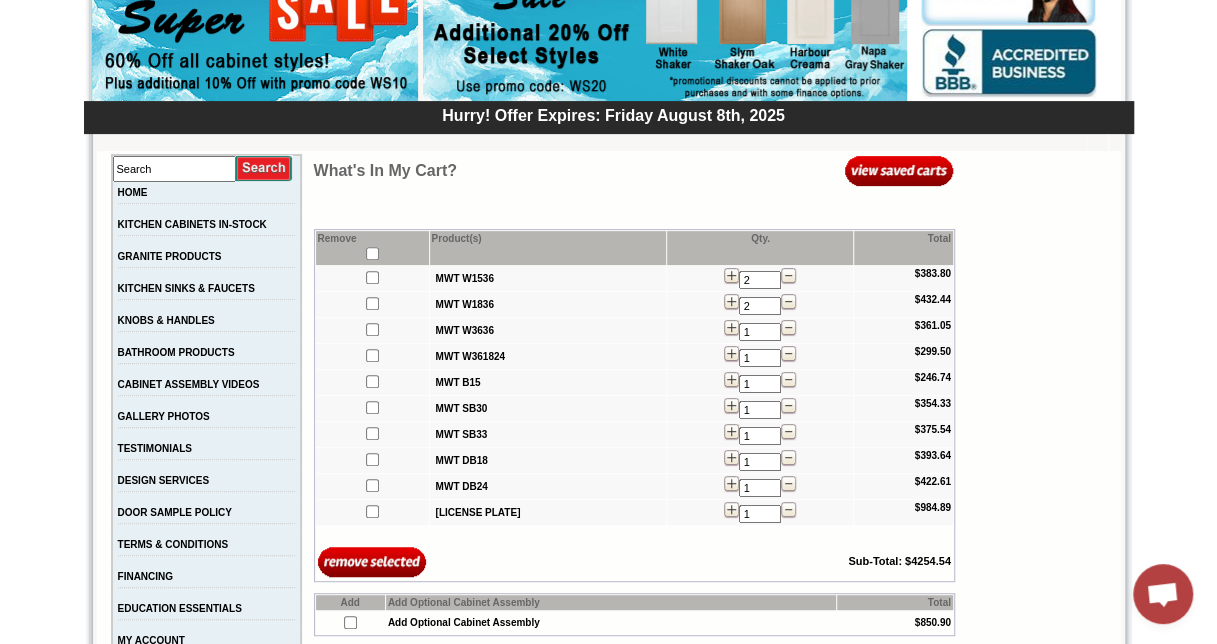 scroll, scrollTop: 231, scrollLeft: 0, axis: vertical 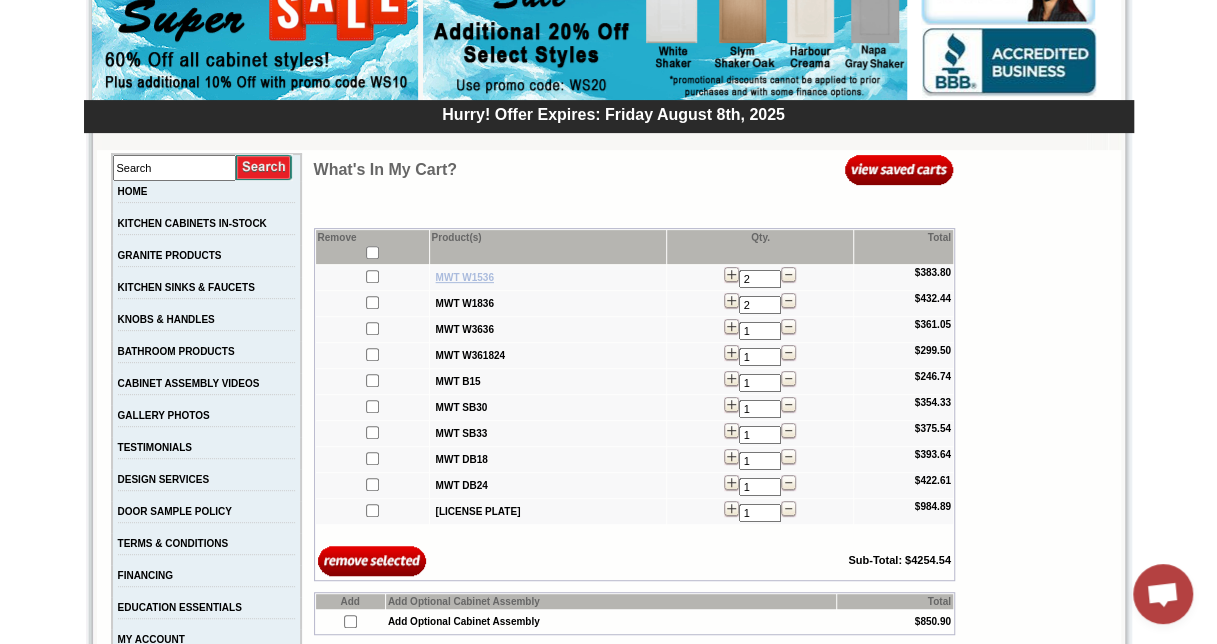 click on "MWT W1536" at bounding box center [465, 277] 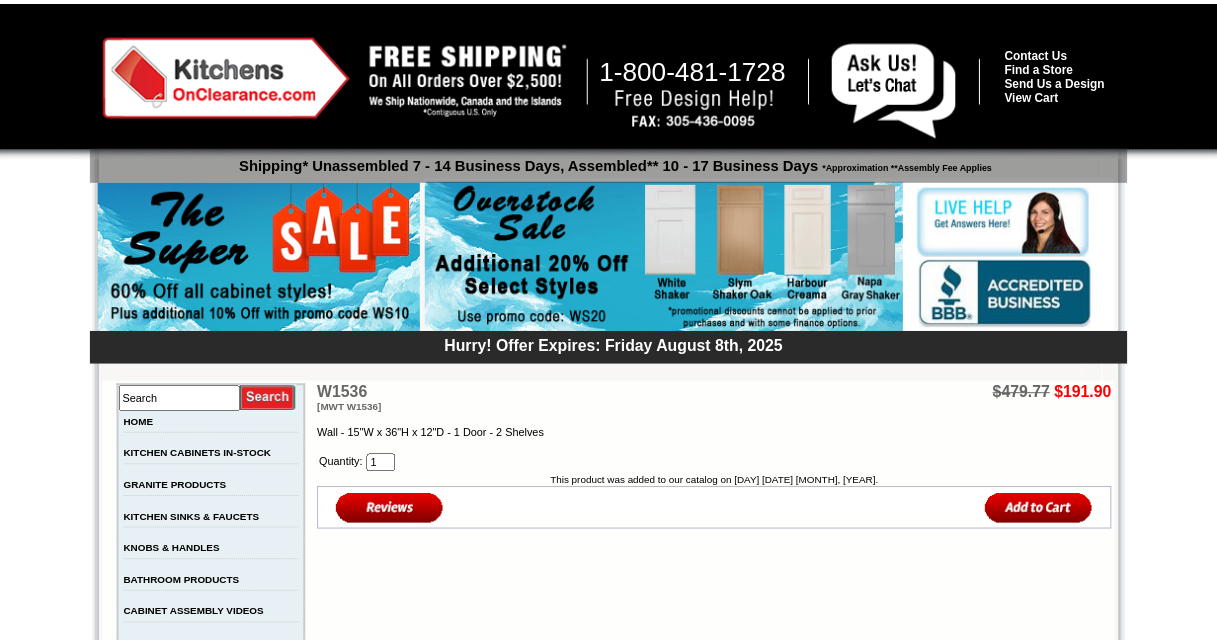 scroll, scrollTop: 0, scrollLeft: 0, axis: both 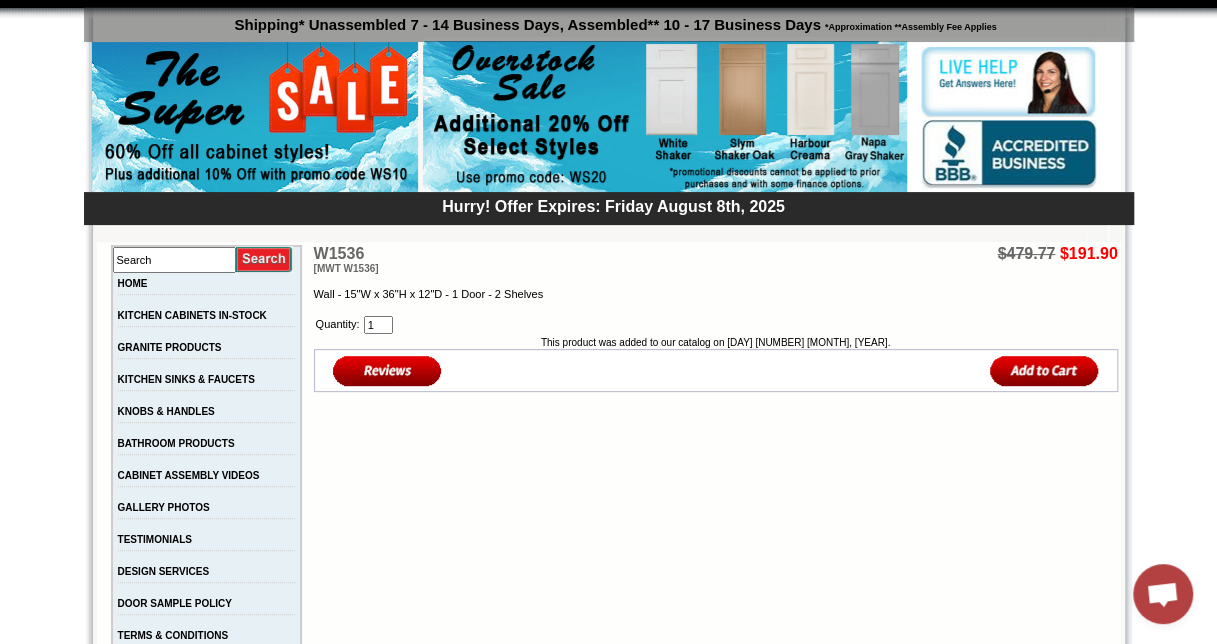 click at bounding box center [1044, 370] 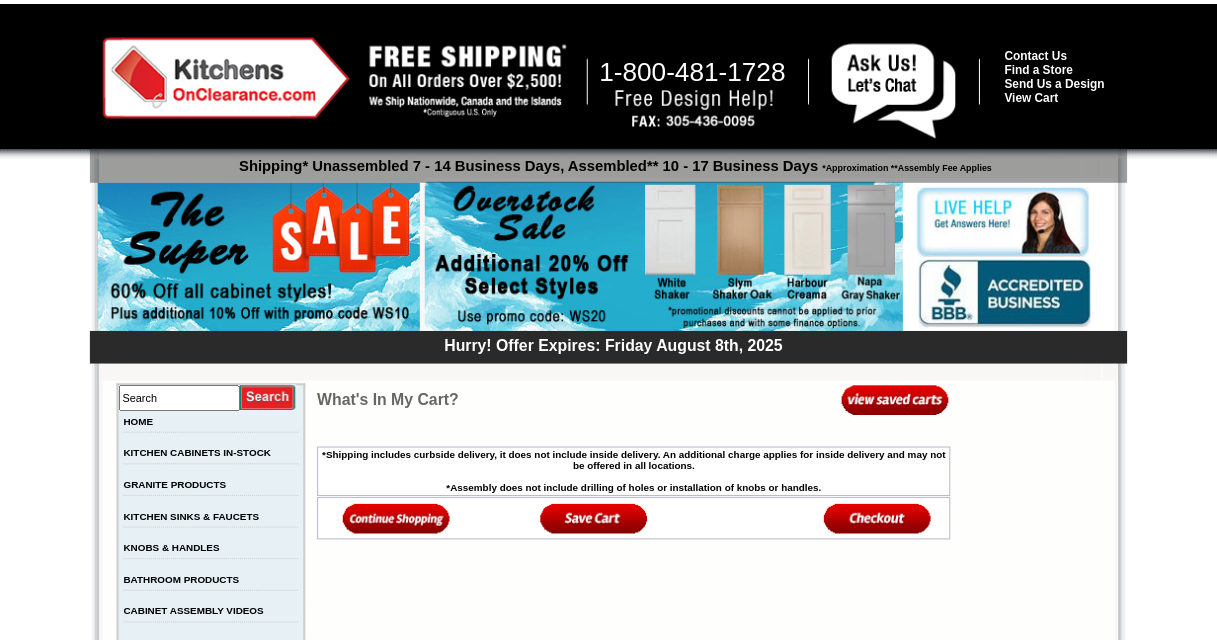 scroll, scrollTop: 0, scrollLeft: 0, axis: both 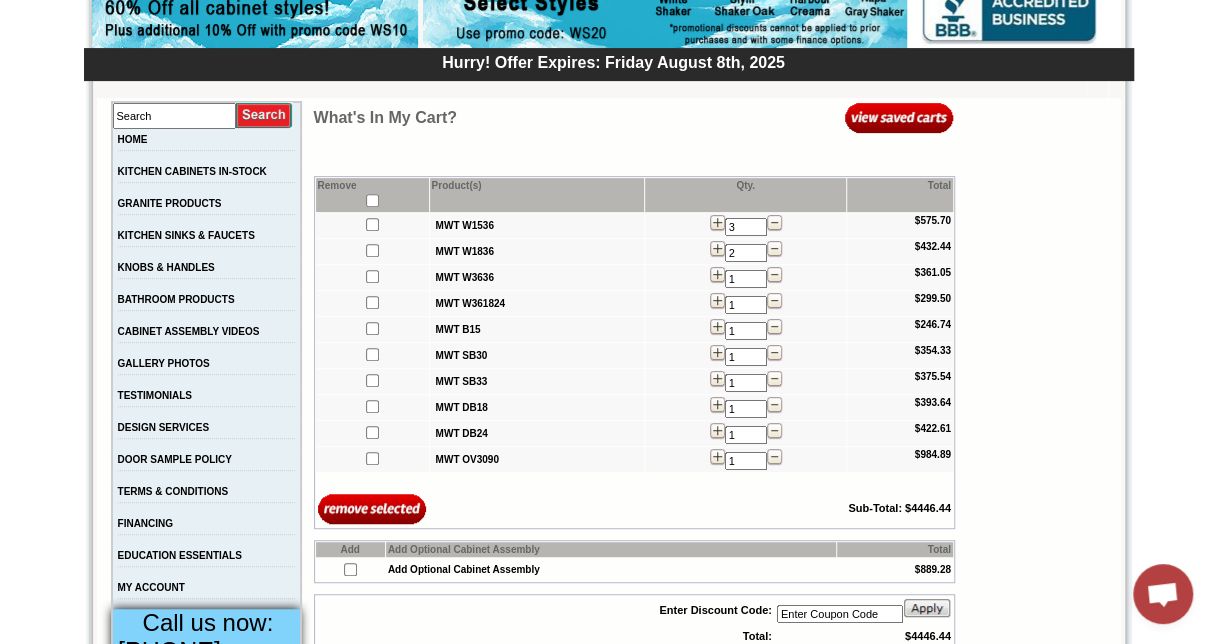 click at bounding box center [774, 223] 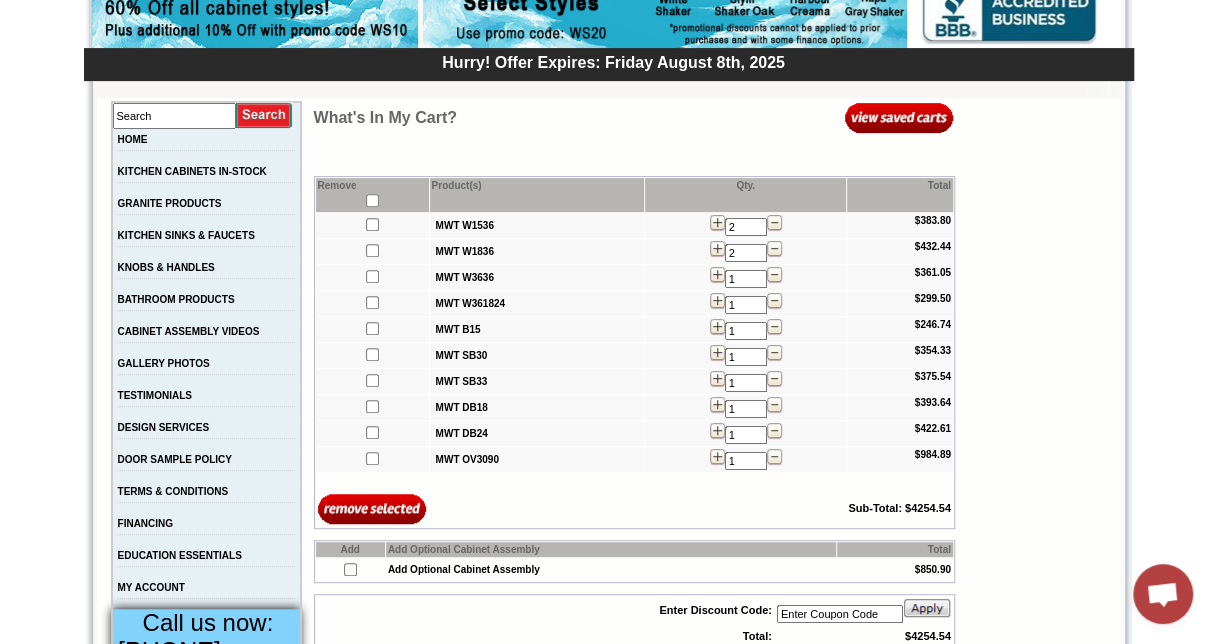 click at bounding box center [774, 249] 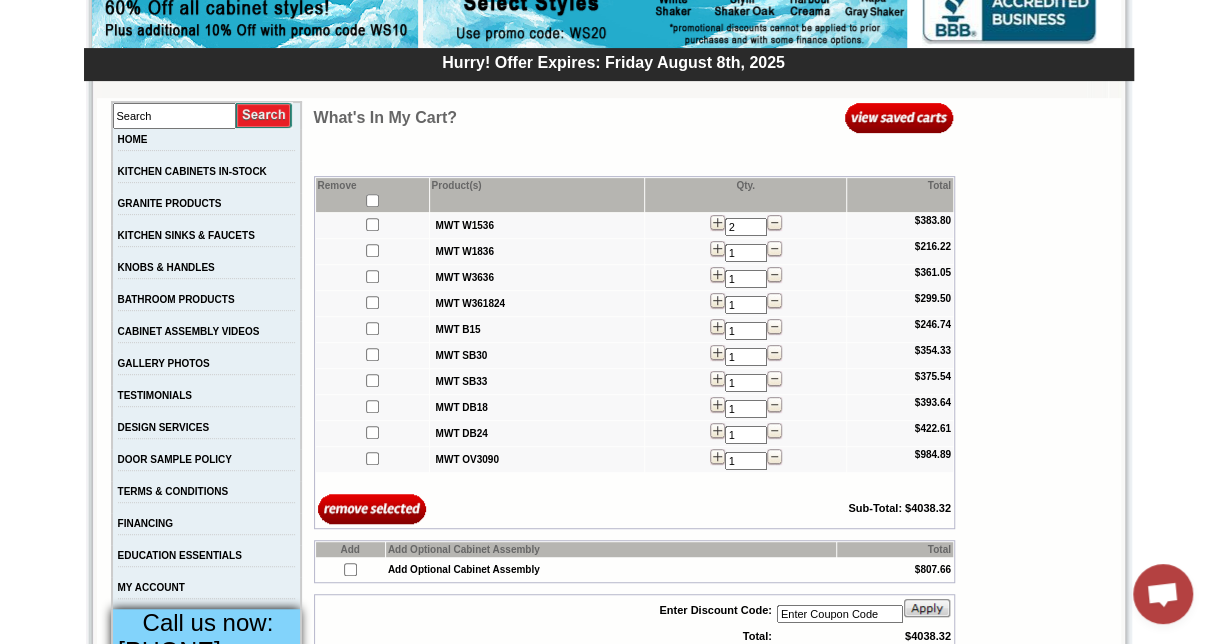 click at bounding box center (774, 249) 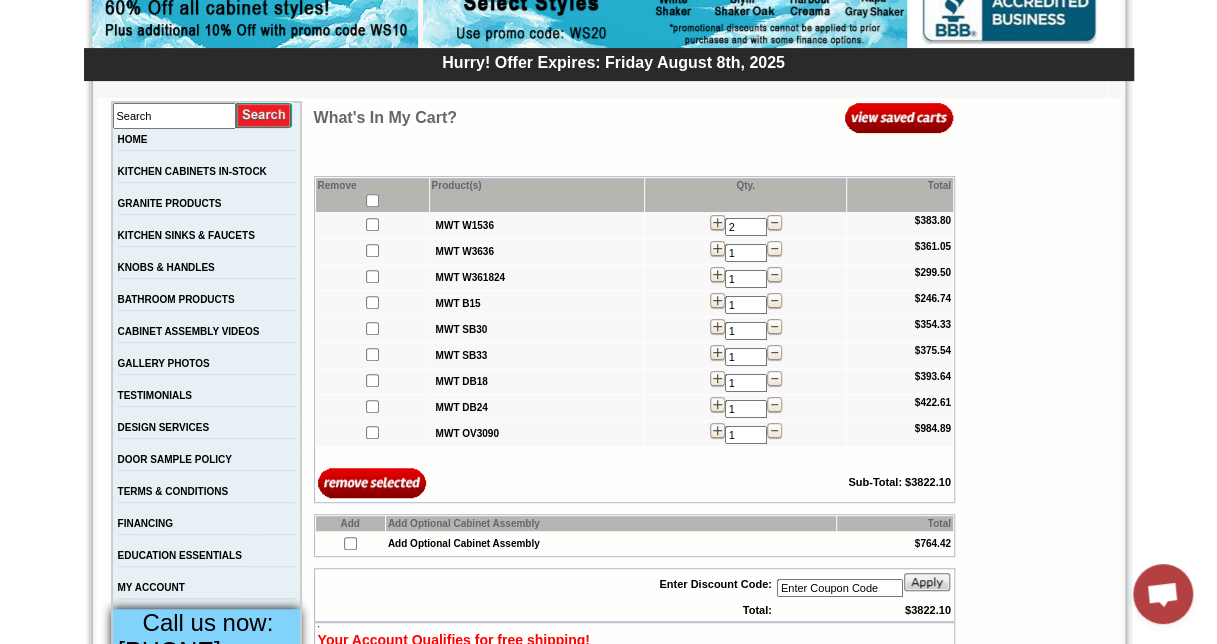 click at bounding box center [774, 379] 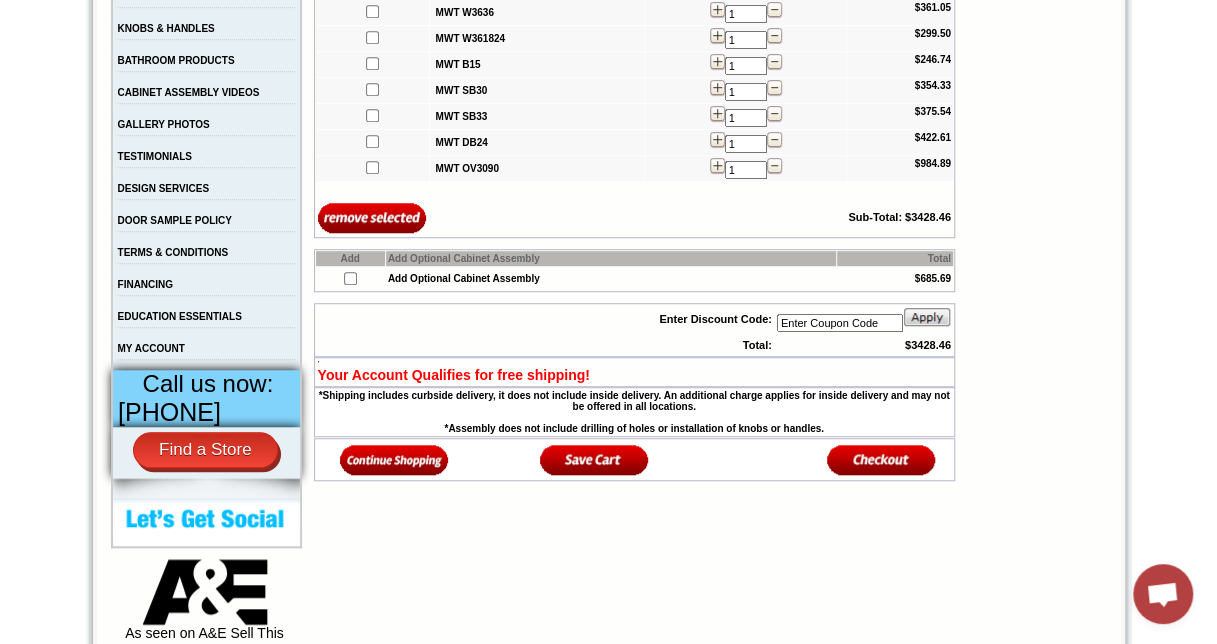 scroll, scrollTop: 520, scrollLeft: 0, axis: vertical 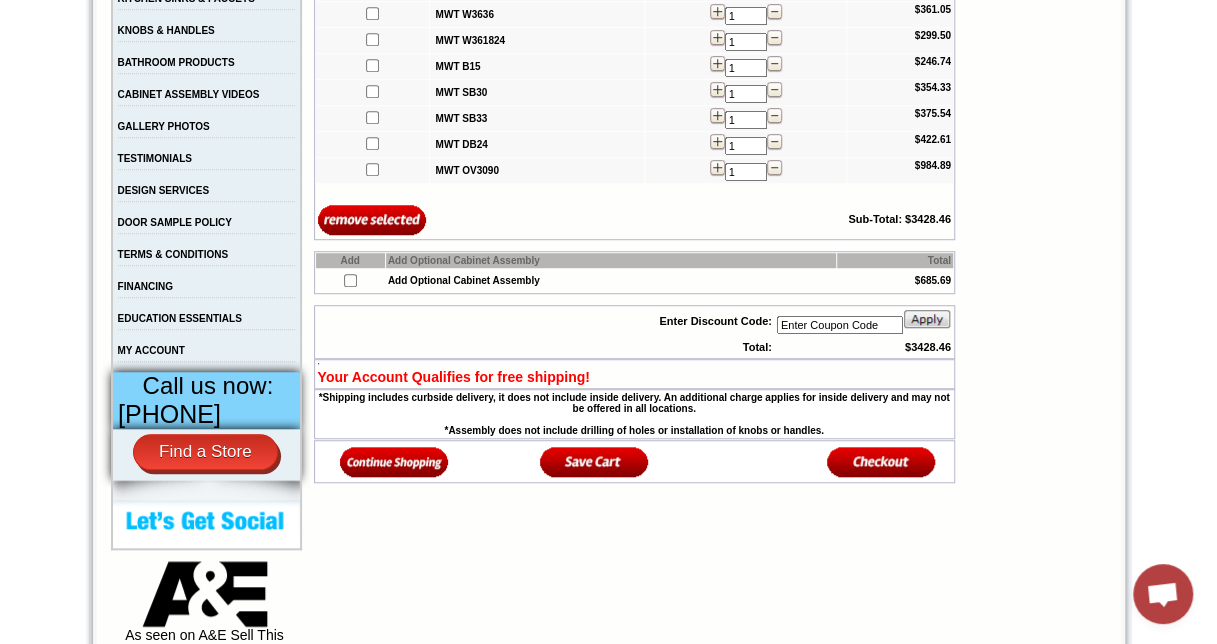 click at bounding box center [394, 461] 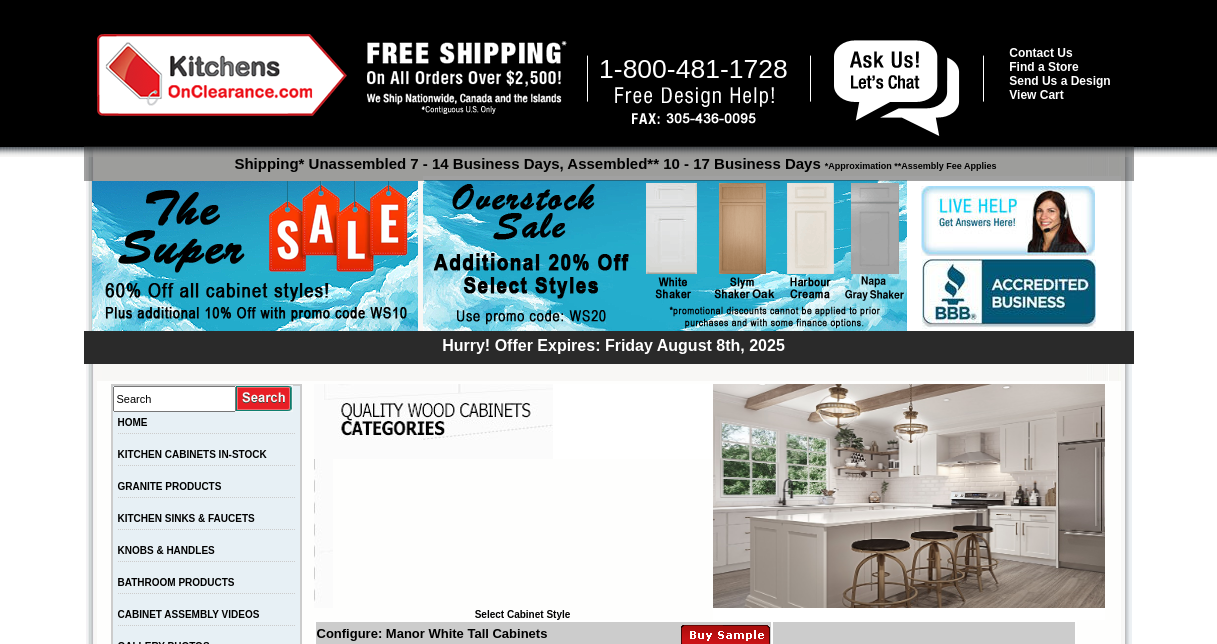 scroll, scrollTop: 0, scrollLeft: 0, axis: both 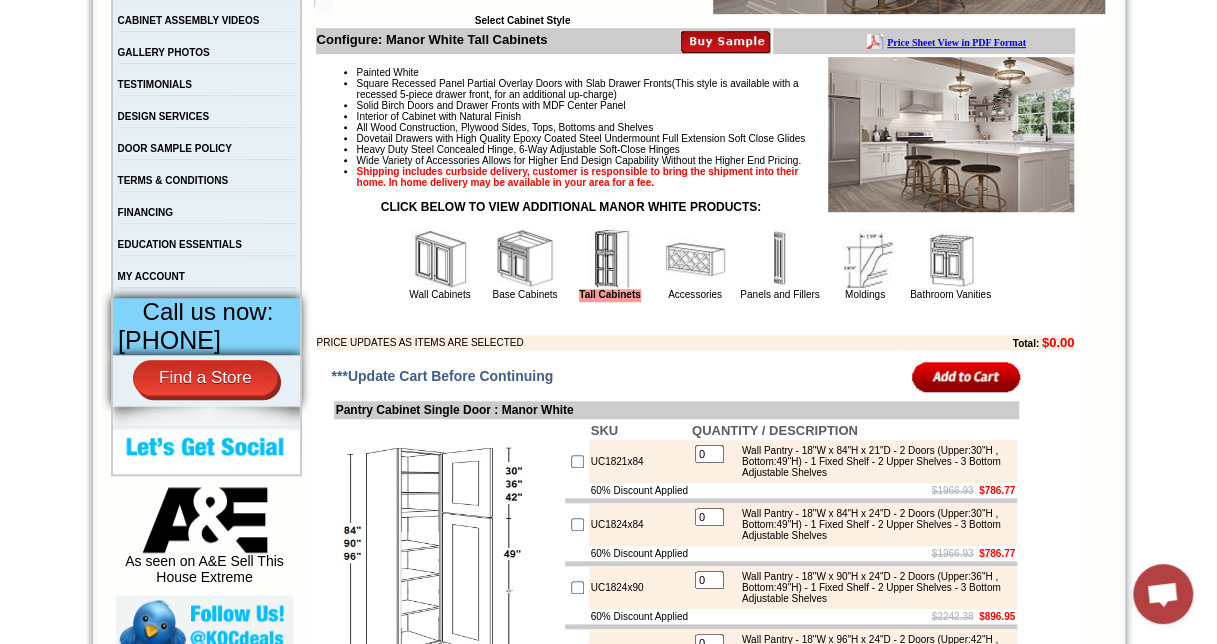 click at bounding box center [525, 259] 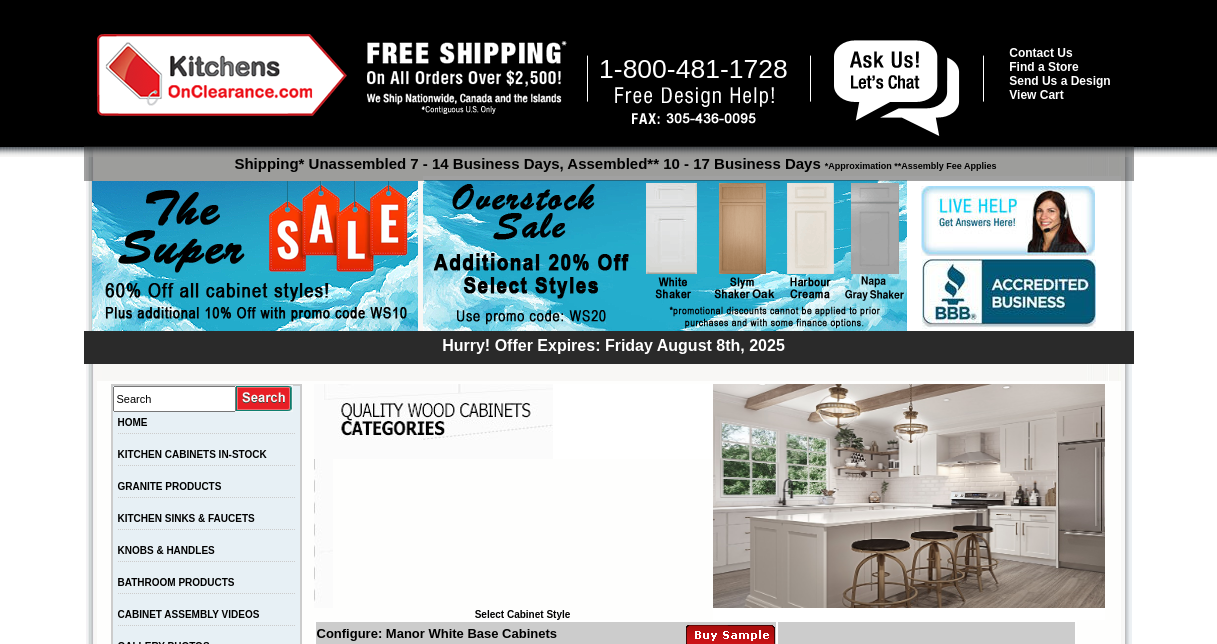 scroll, scrollTop: 0, scrollLeft: 0, axis: both 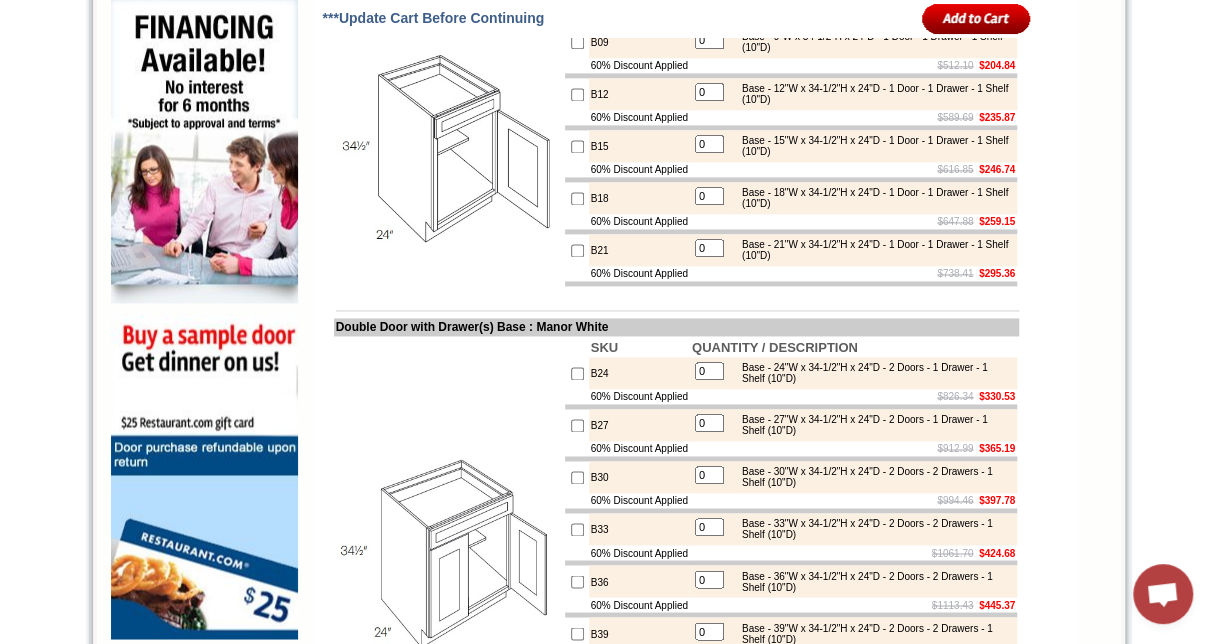 click at bounding box center [577, 250] 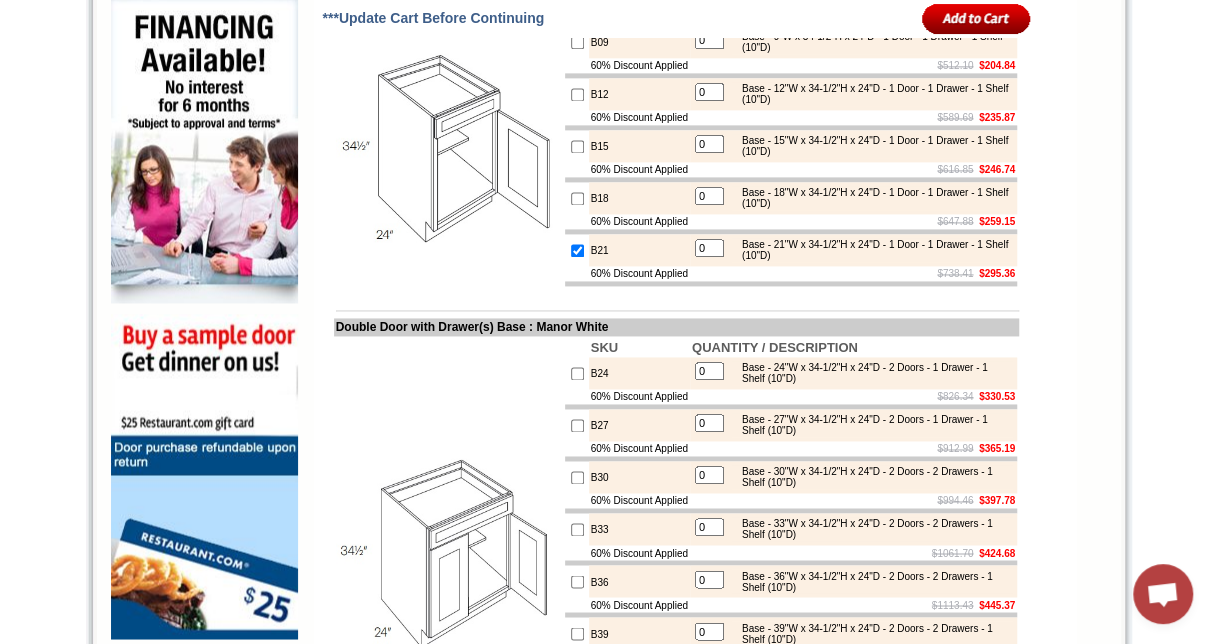 type on "1" 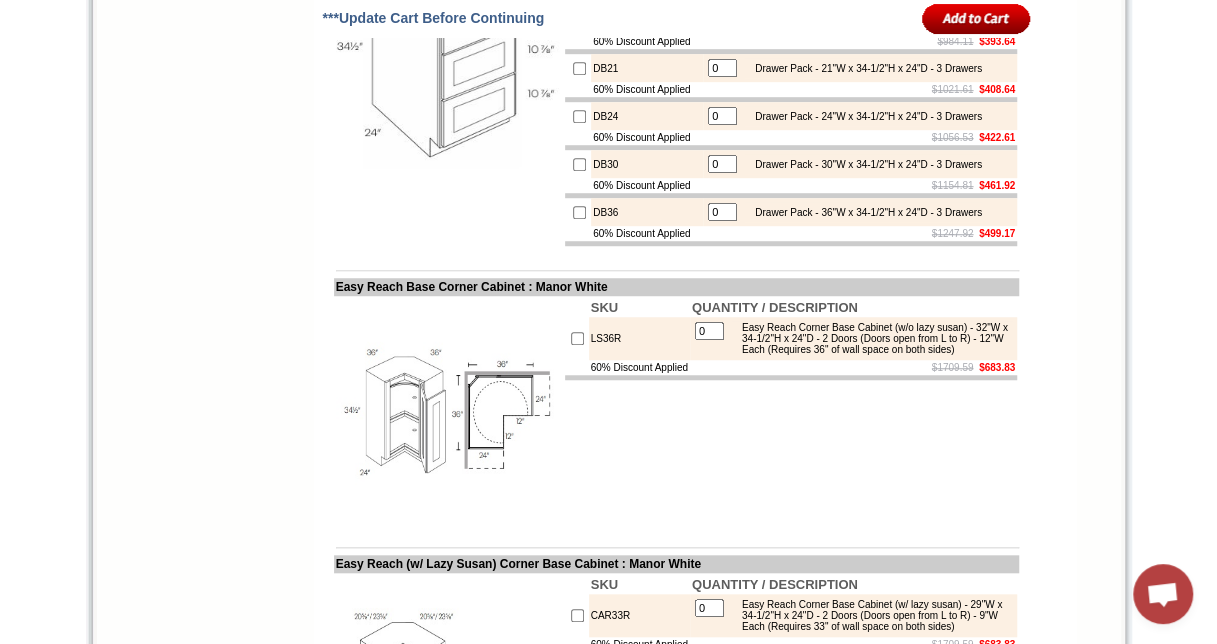 scroll, scrollTop: 4207, scrollLeft: 0, axis: vertical 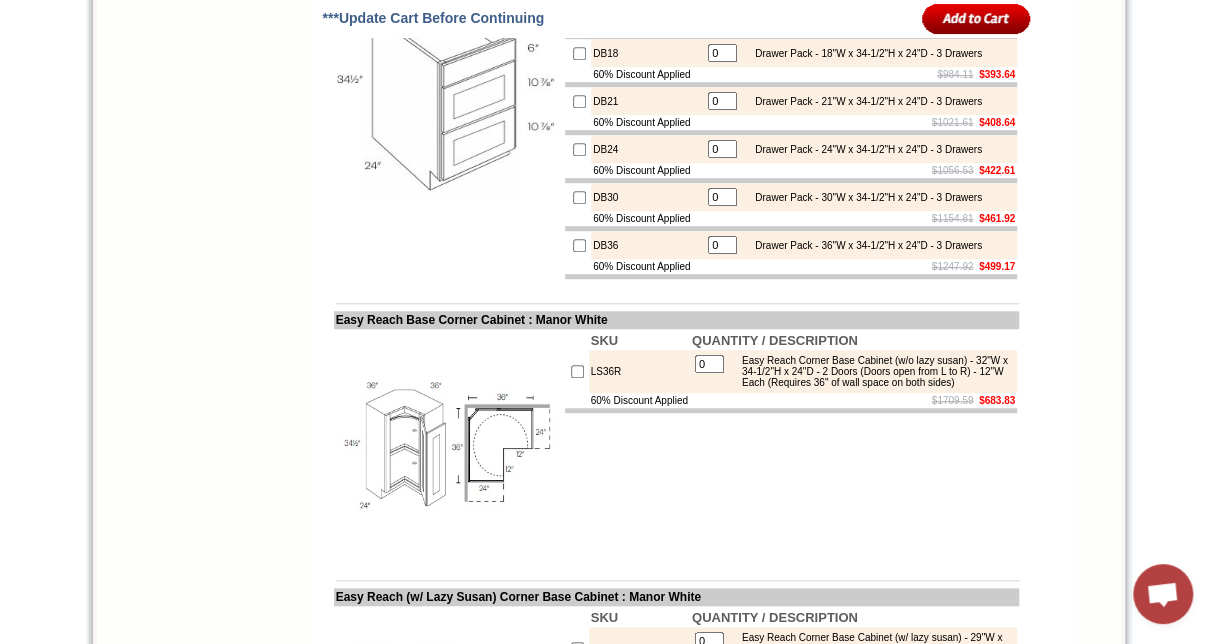 click at bounding box center [579, 101] 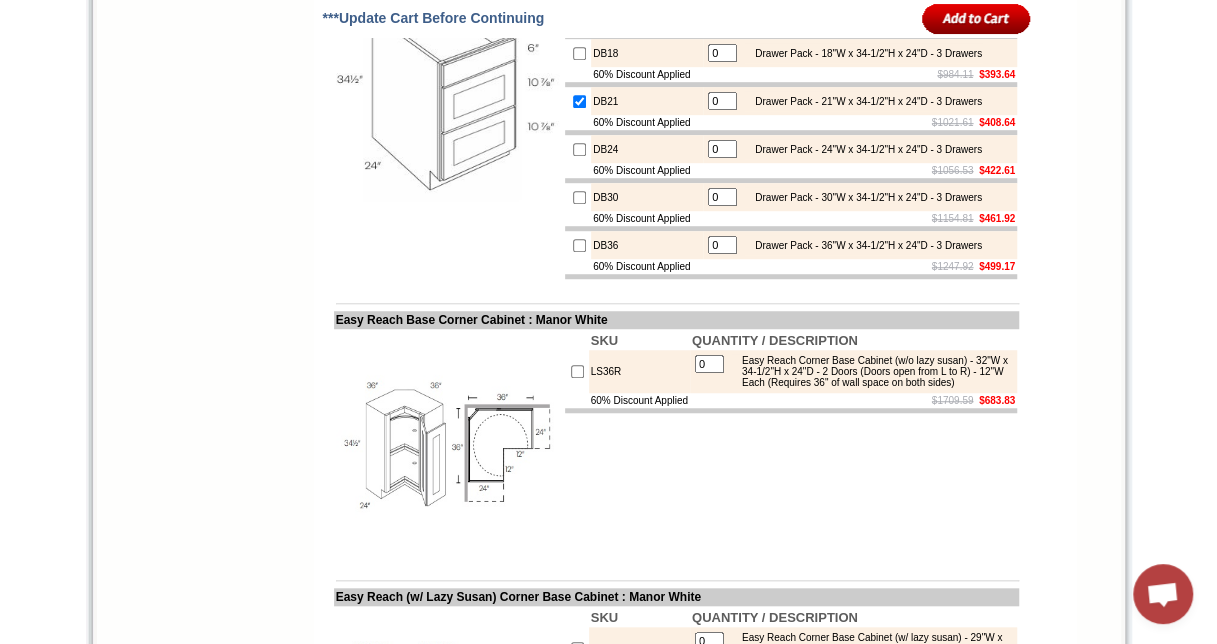 type on "1" 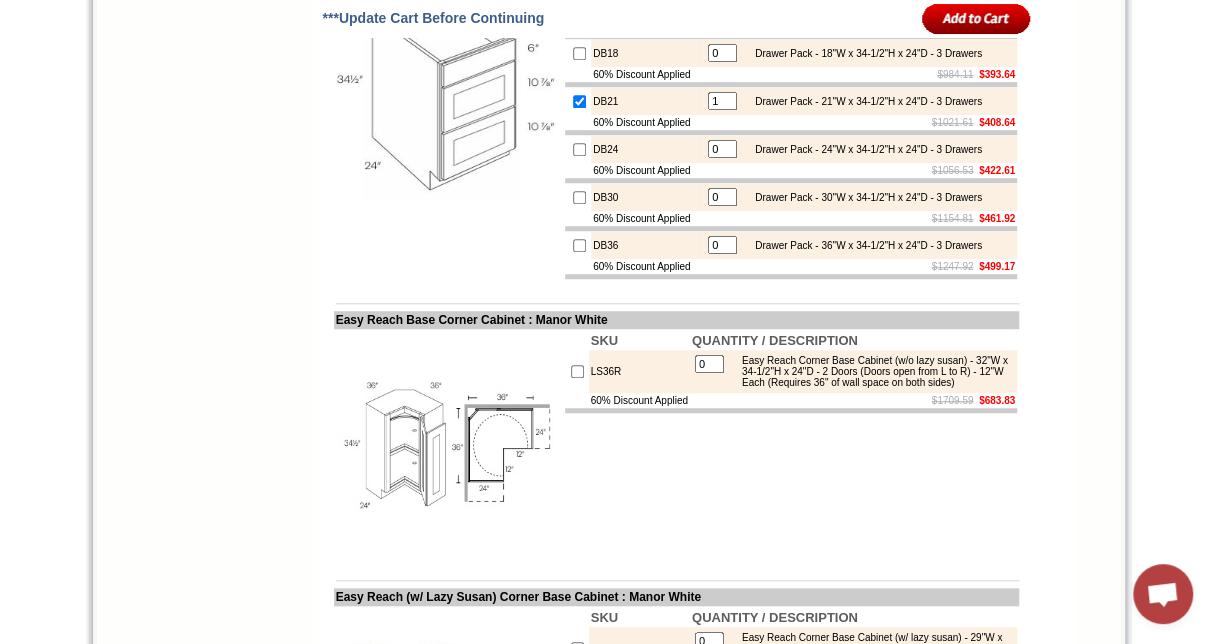 click at bounding box center [976, 18] 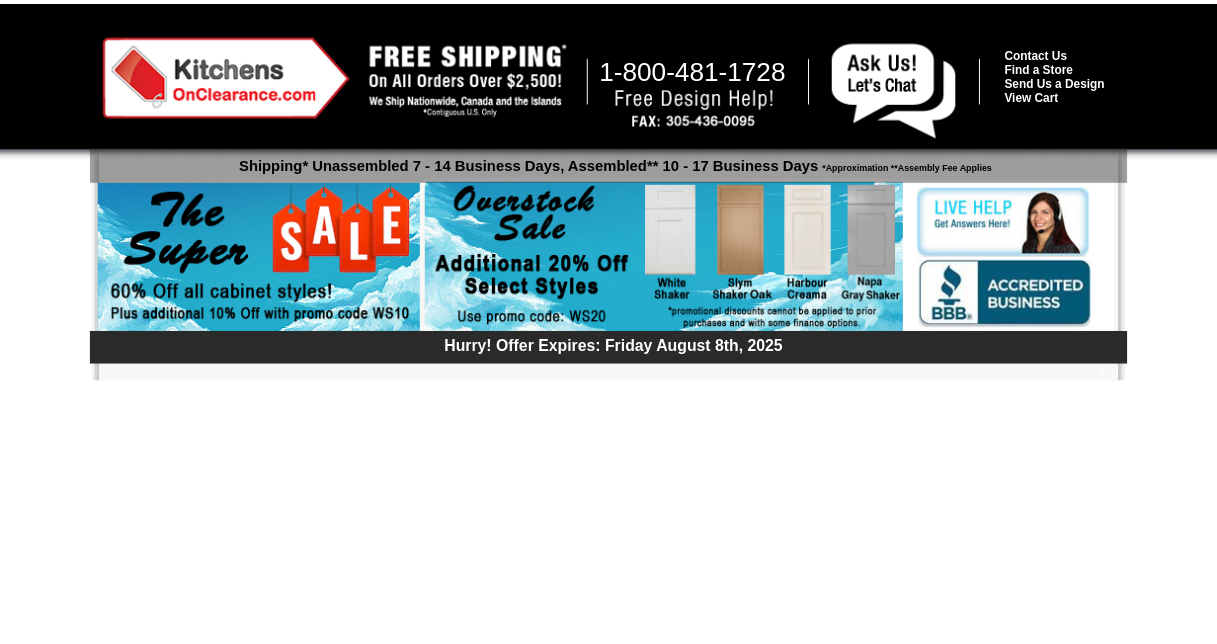 scroll, scrollTop: 0, scrollLeft: 0, axis: both 